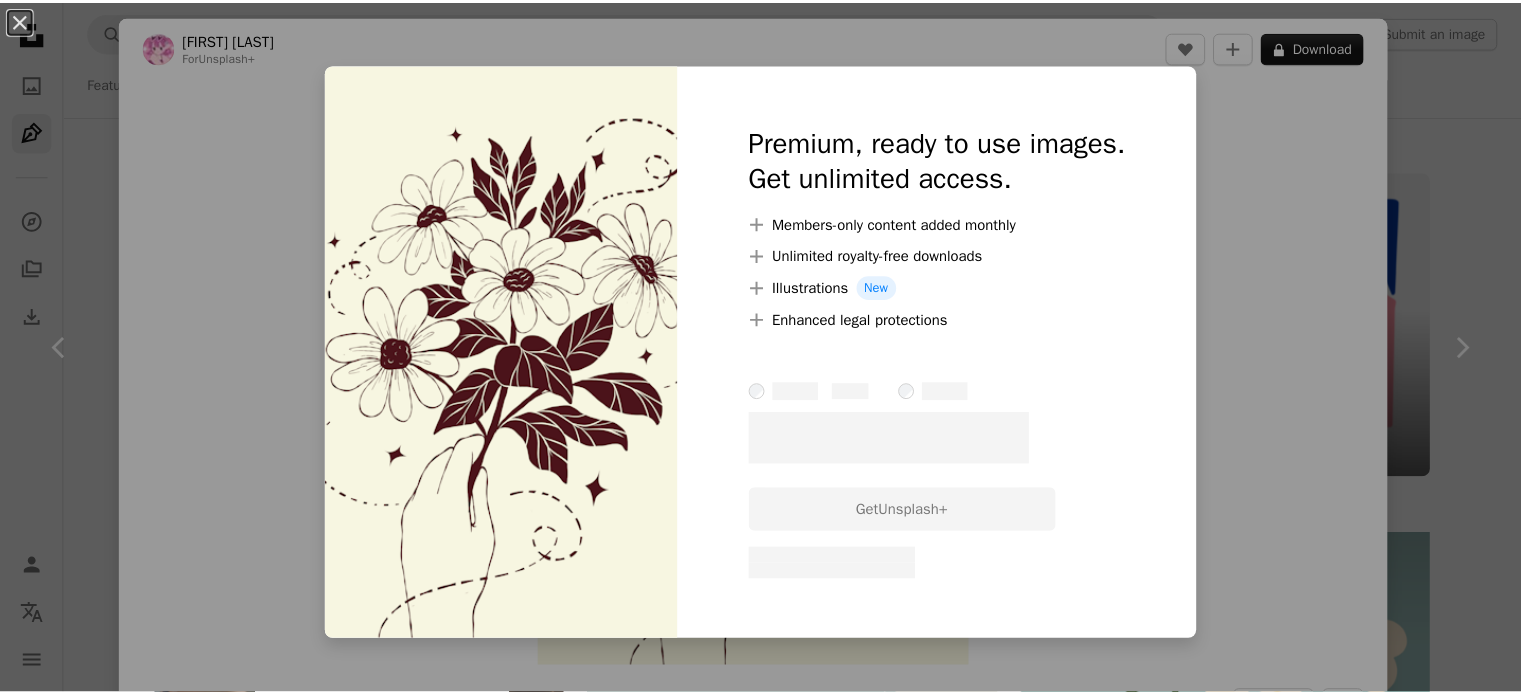 scroll, scrollTop: 400, scrollLeft: 0, axis: vertical 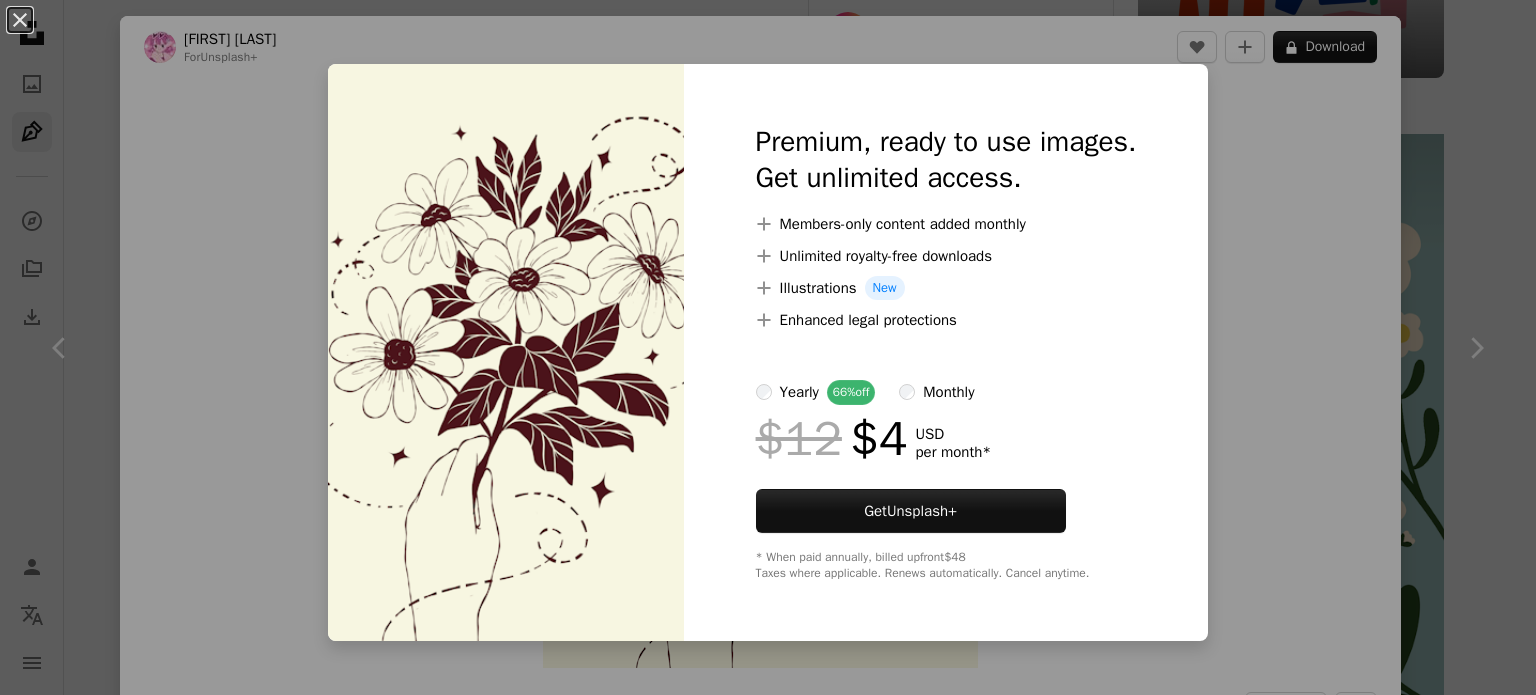 click on "An X shape Premium, ready to use images. Get unlimited access. A plus sign Members-only content added monthly A plus sign Unlimited royalty-free downloads A plus sign Illustrations  New A plus sign Enhanced legal protections yearly 66%  off monthly $12   $4 USD per month * Get  Unsplash+ * When paid annually, billed upfront  $48 Taxes where applicable. Renews automatically. Cancel anytime." at bounding box center [768, 347] 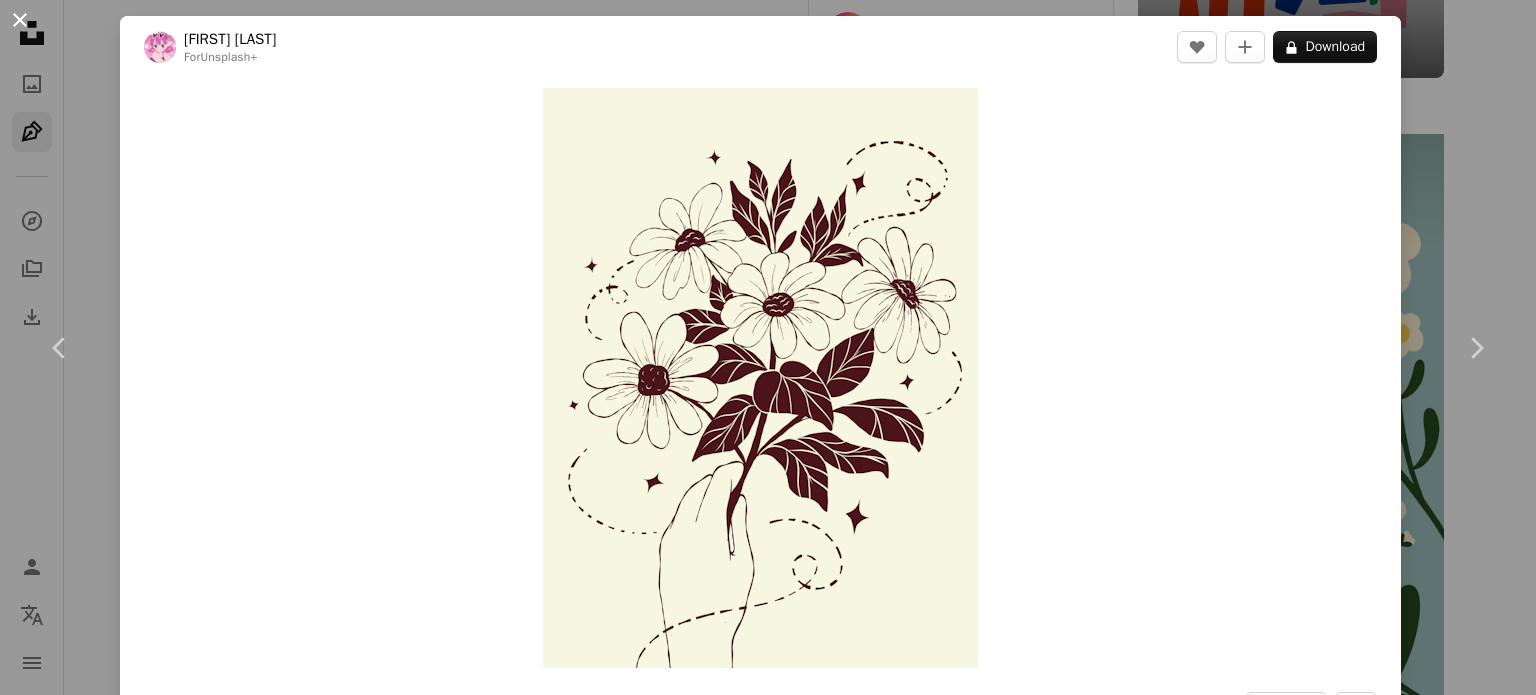 click on "An X shape" at bounding box center [20, 20] 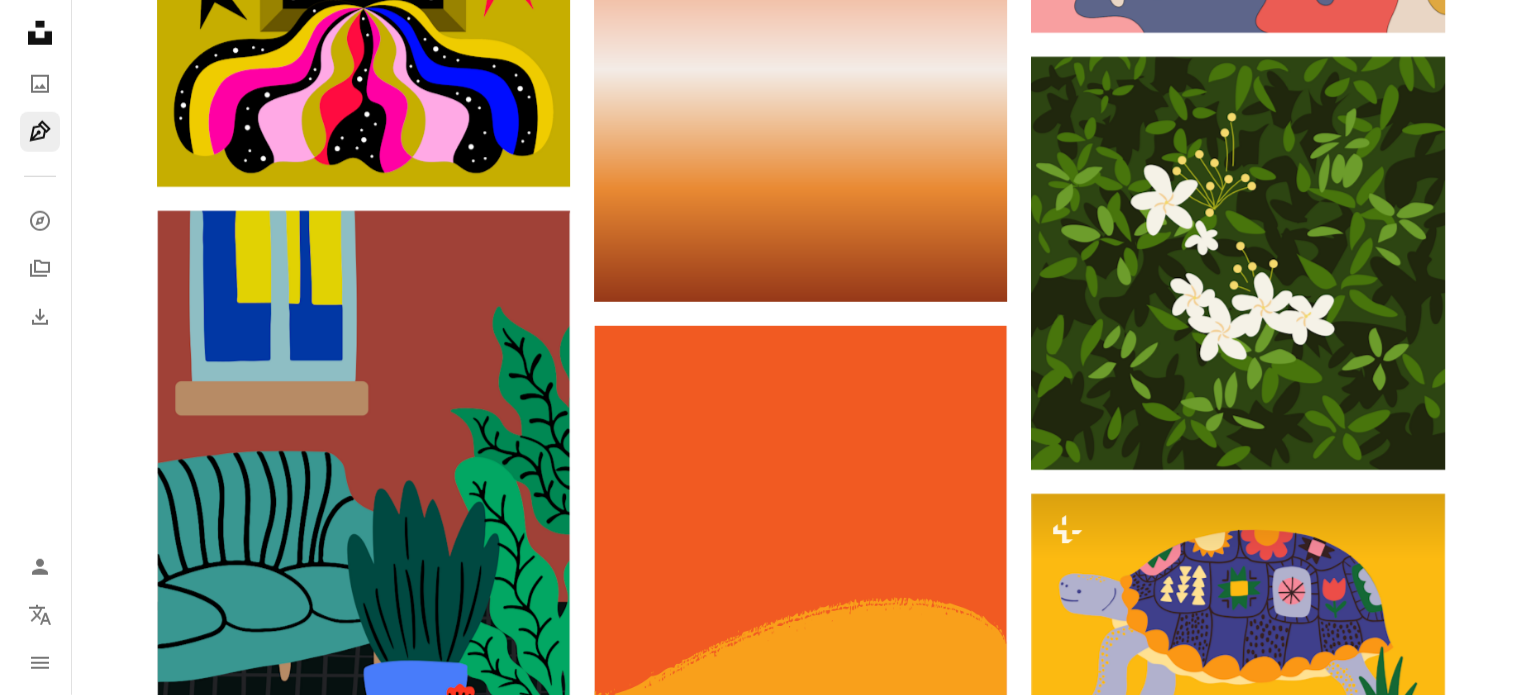 scroll, scrollTop: 13200, scrollLeft: 0, axis: vertical 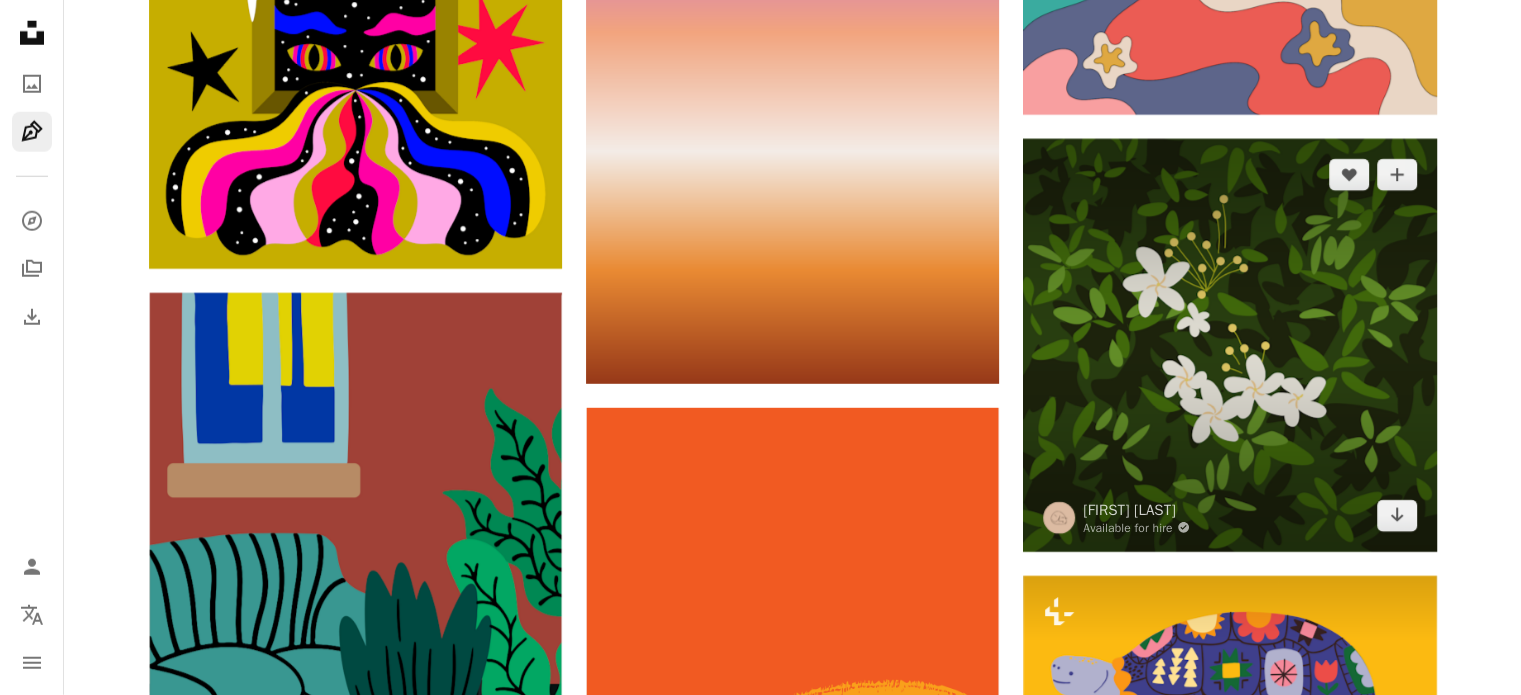 click at bounding box center [1229, 345] 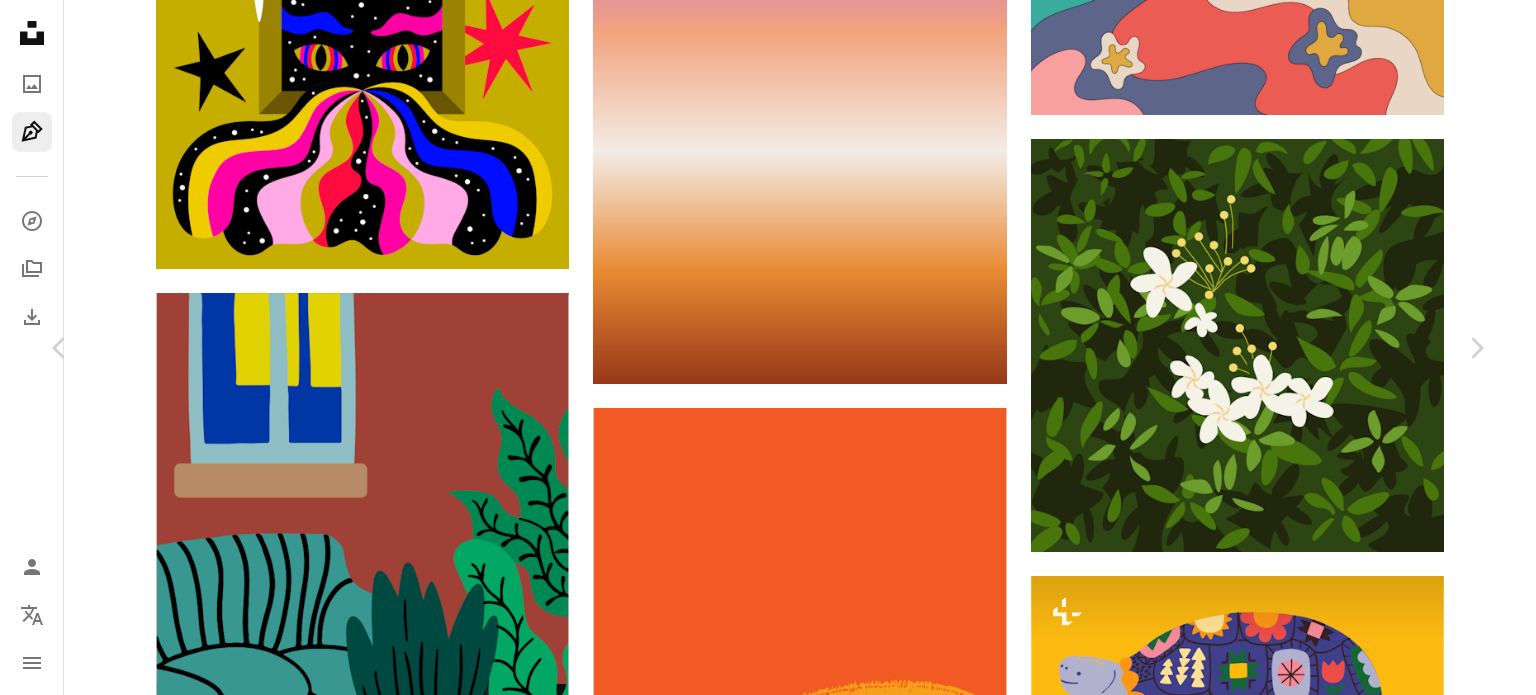 scroll, scrollTop: 4600, scrollLeft: 0, axis: vertical 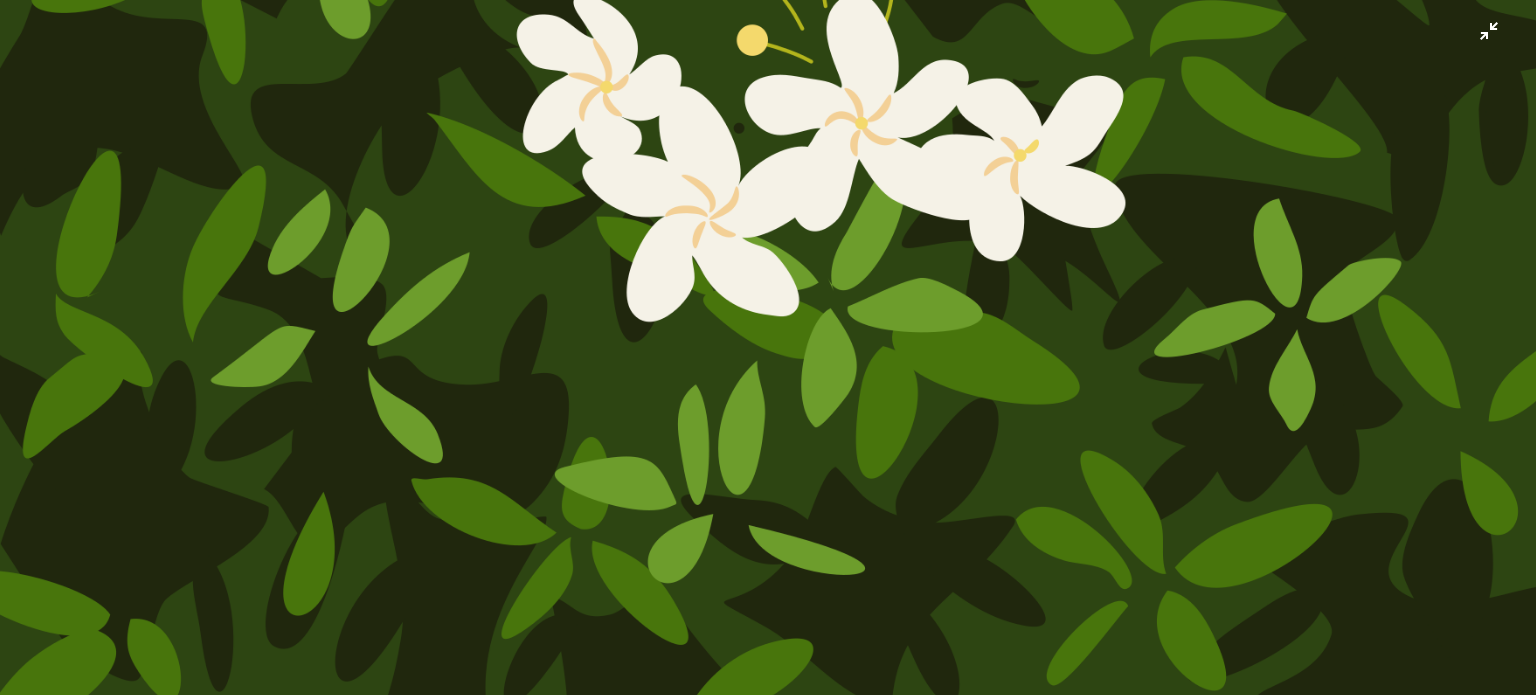 click at bounding box center [768, -42] 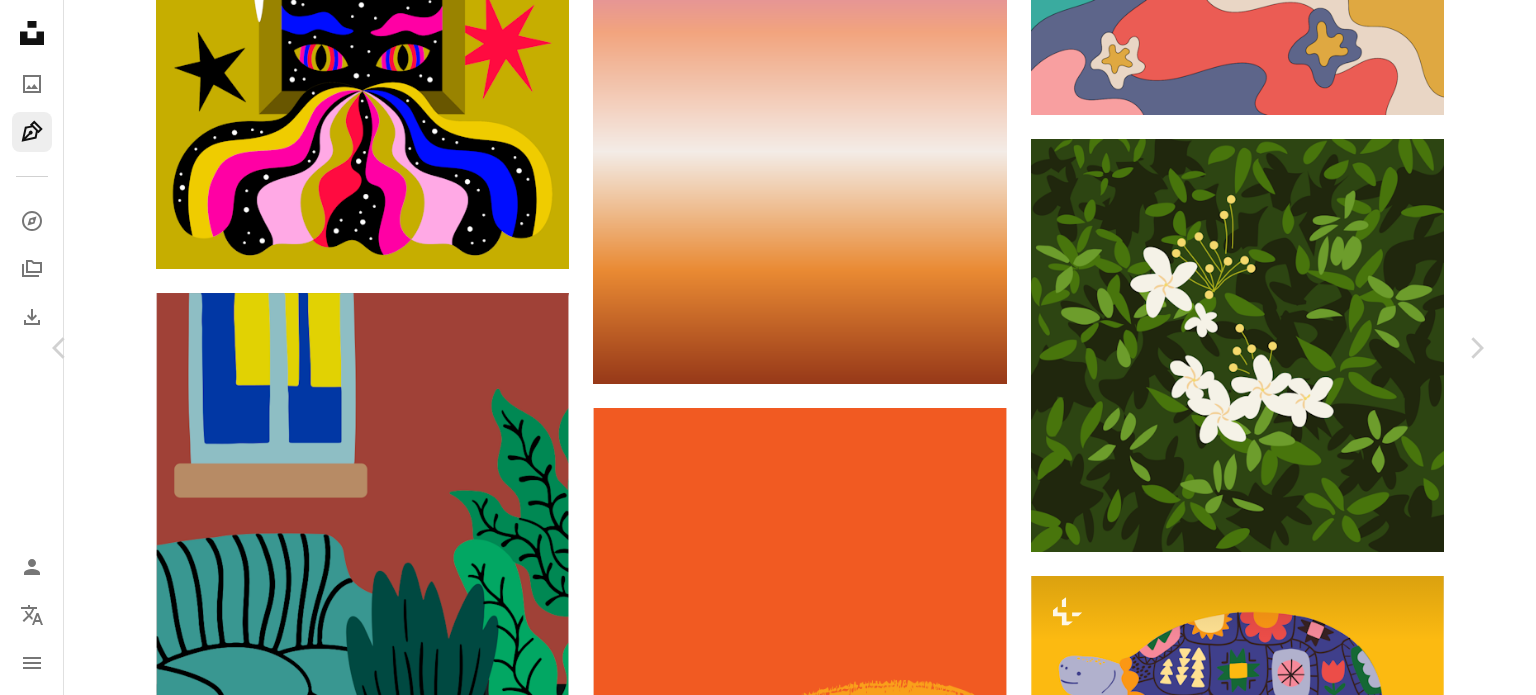 click at bounding box center (761, 4015) 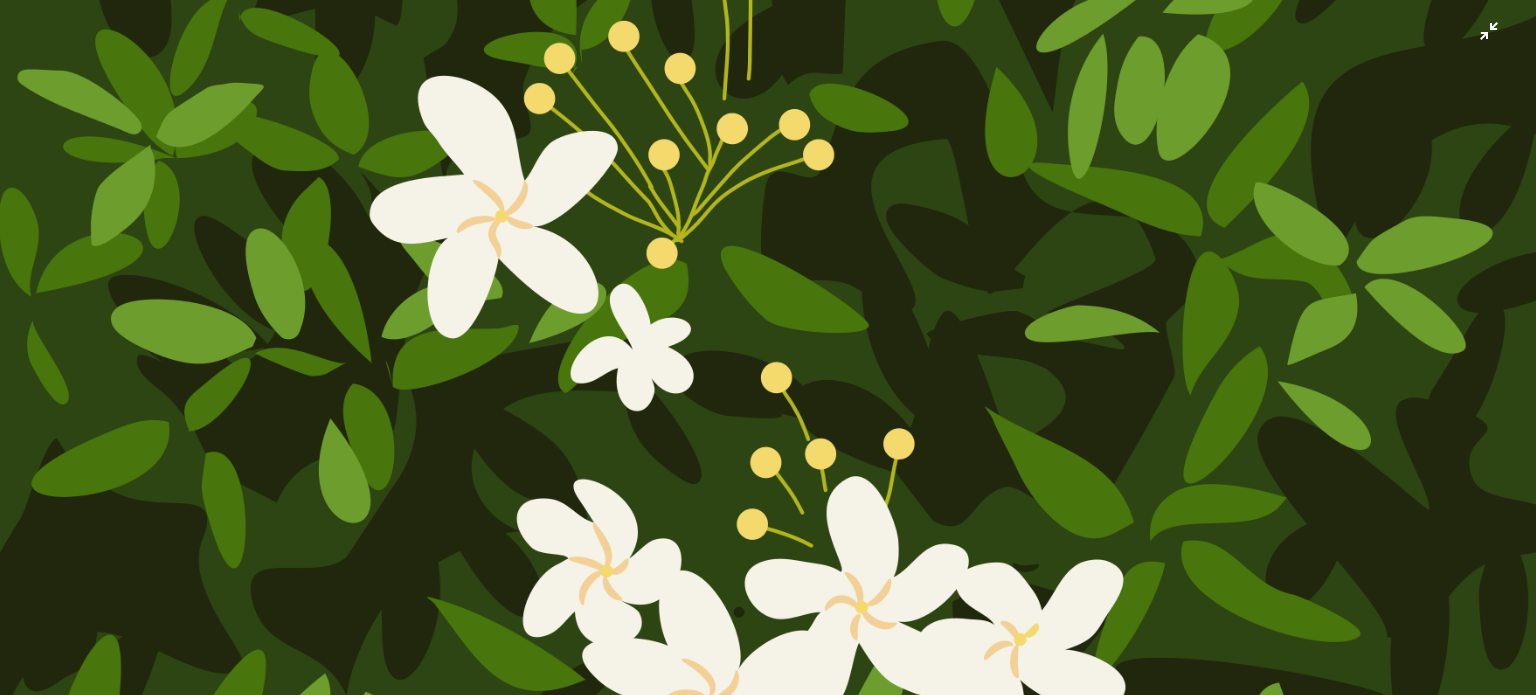 scroll, scrollTop: 310, scrollLeft: 0, axis: vertical 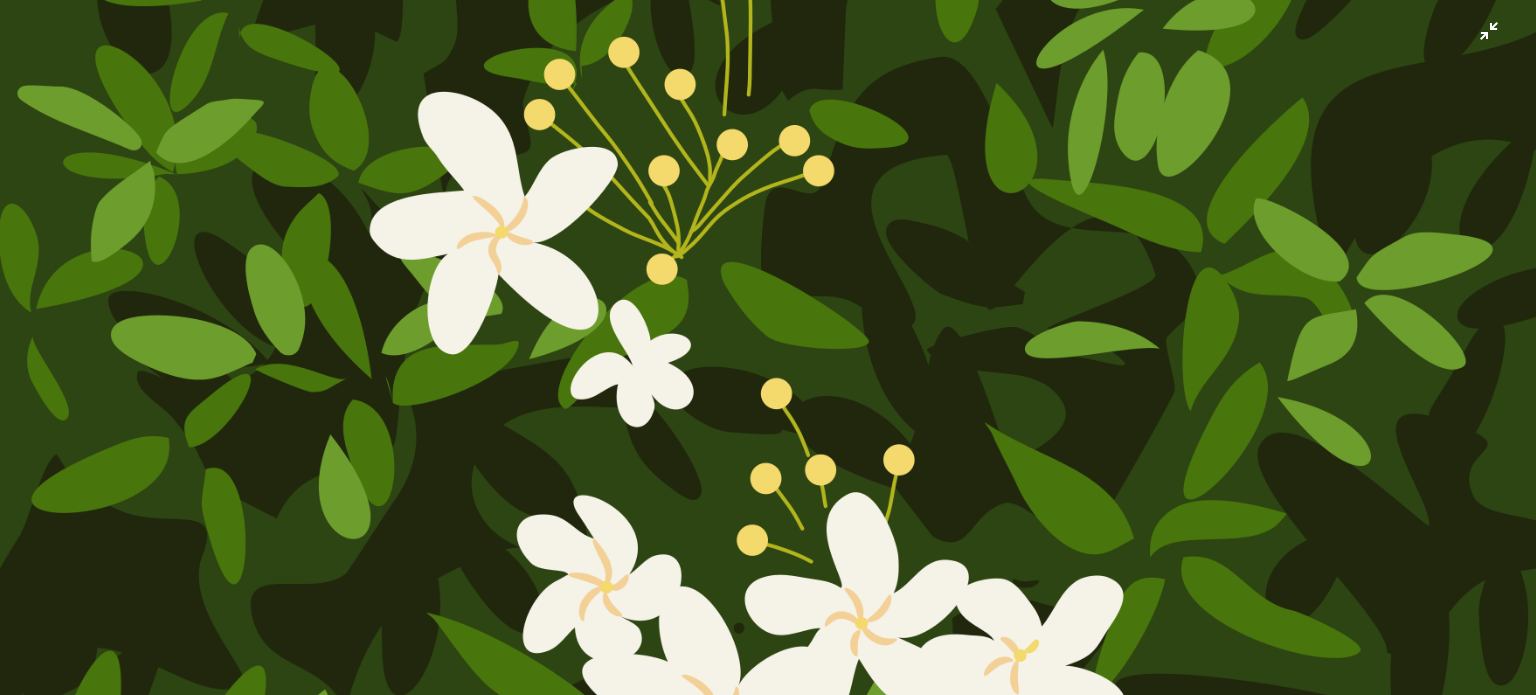 click at bounding box center (768, 458) 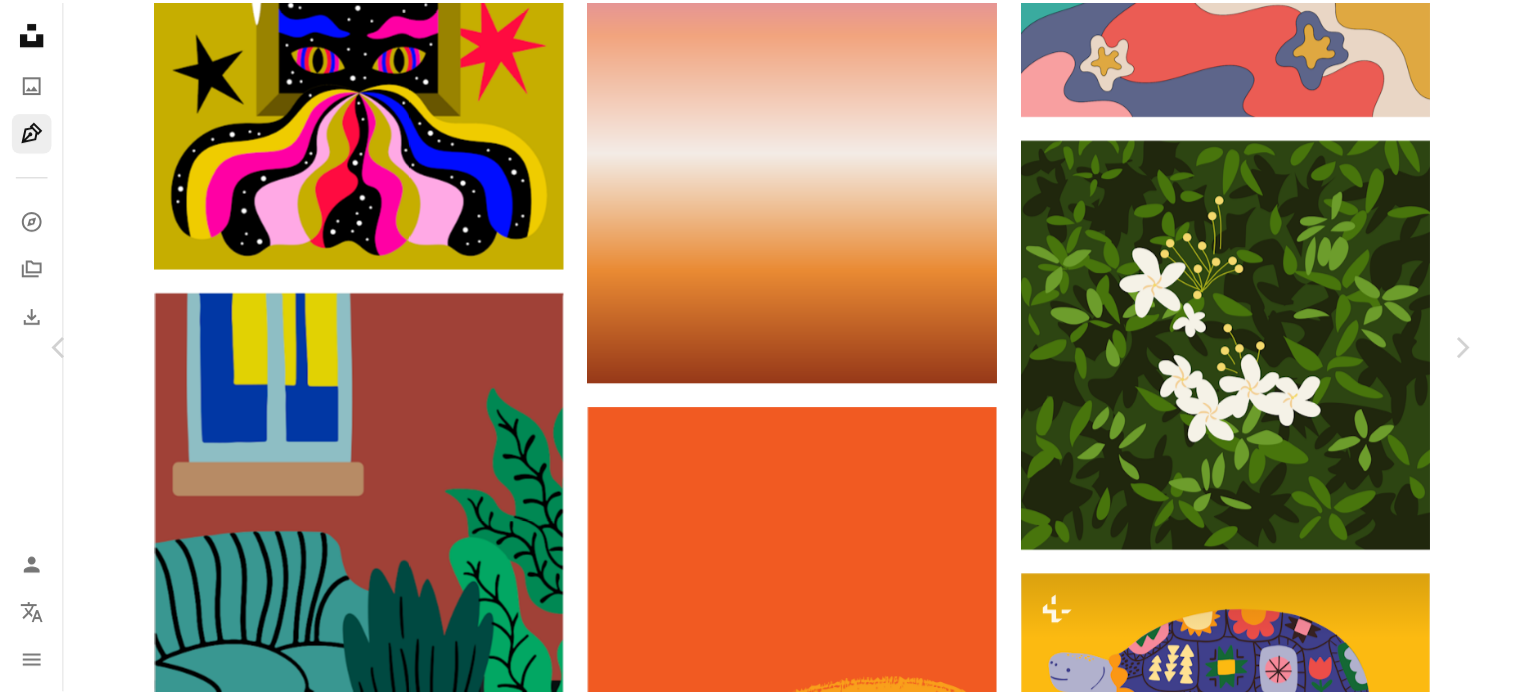scroll, scrollTop: 2000, scrollLeft: 0, axis: vertical 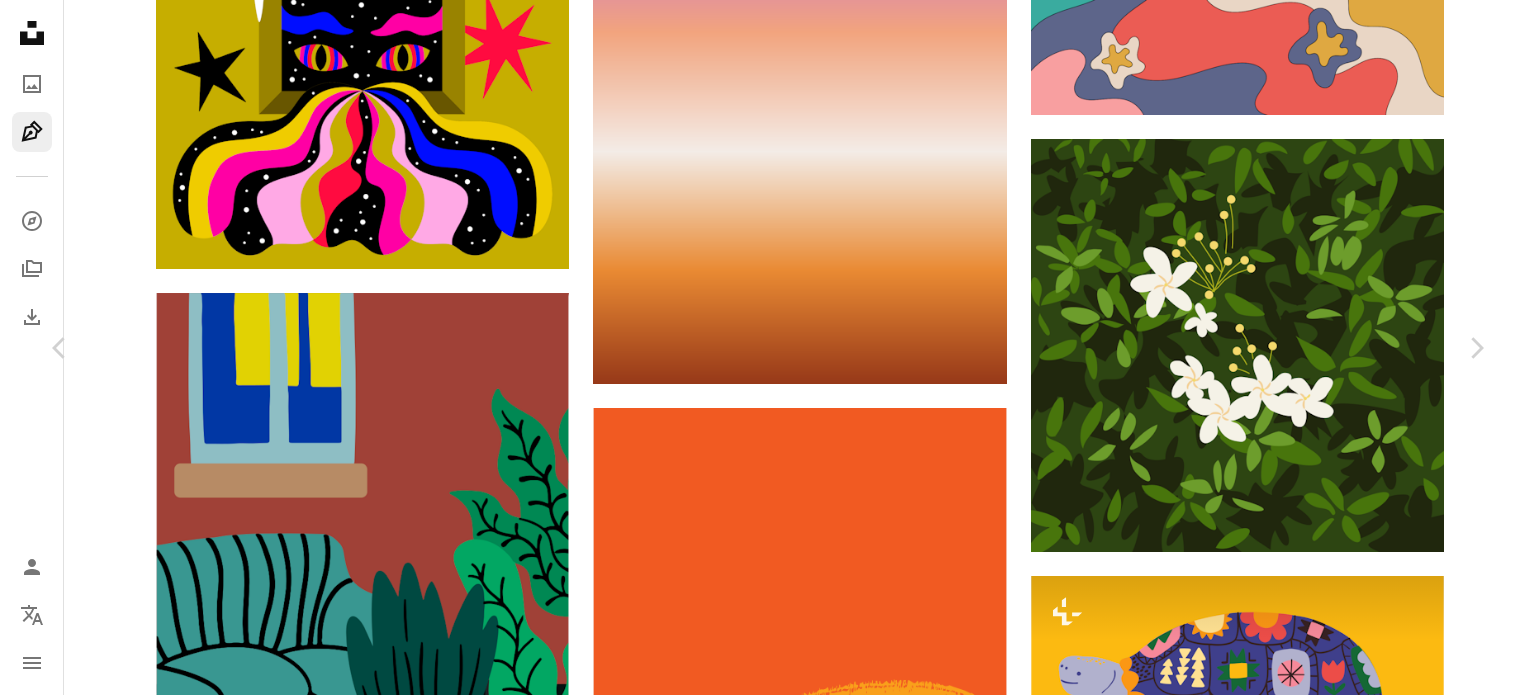 click on "An X shape" at bounding box center [20, 20] 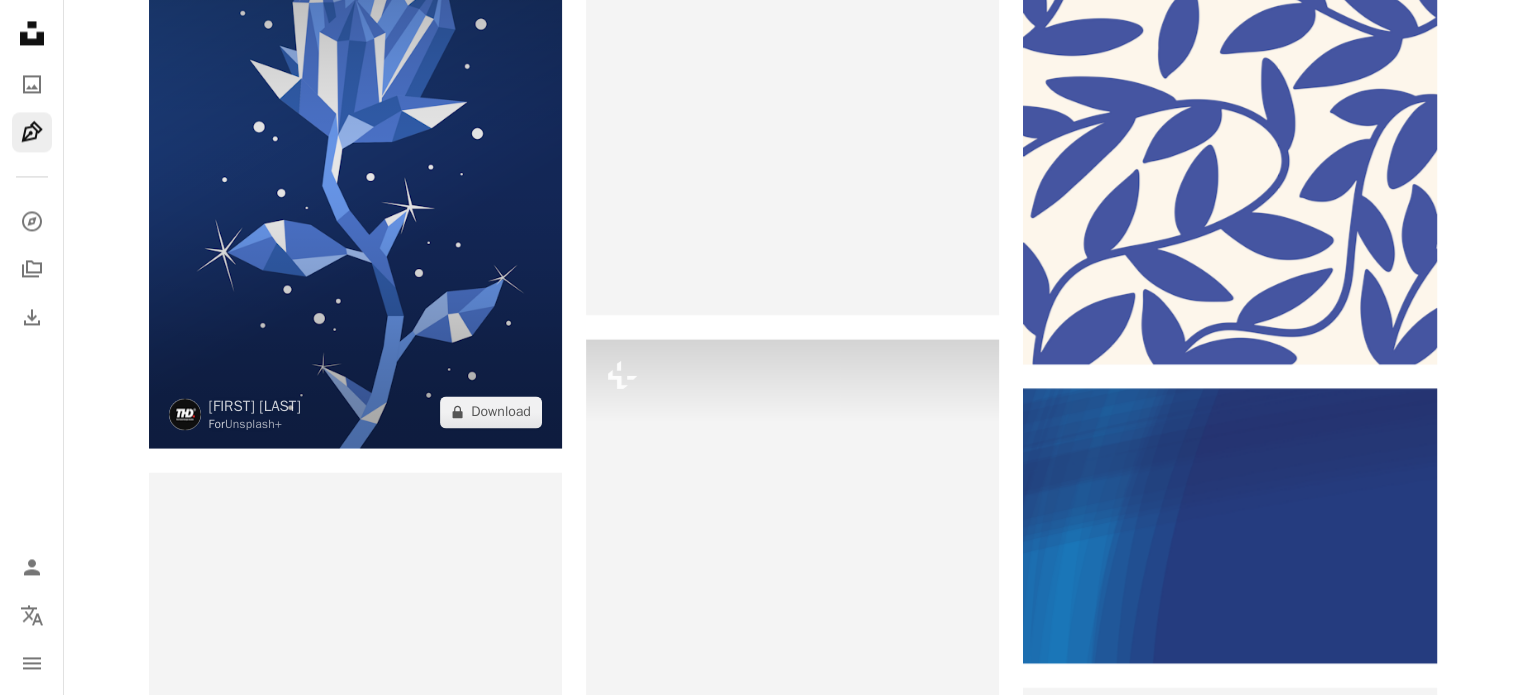 scroll, scrollTop: 10800, scrollLeft: 0, axis: vertical 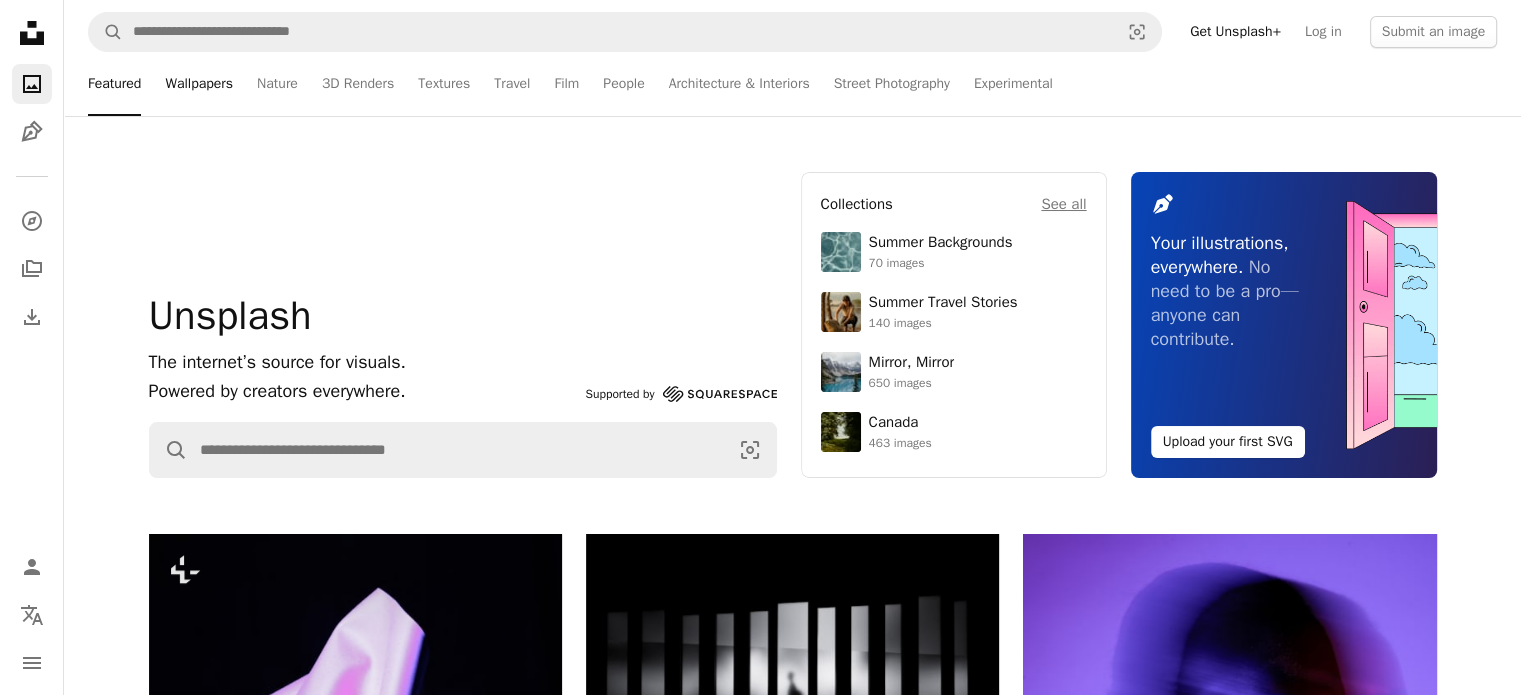 click on "Wallpapers" at bounding box center [199, 84] 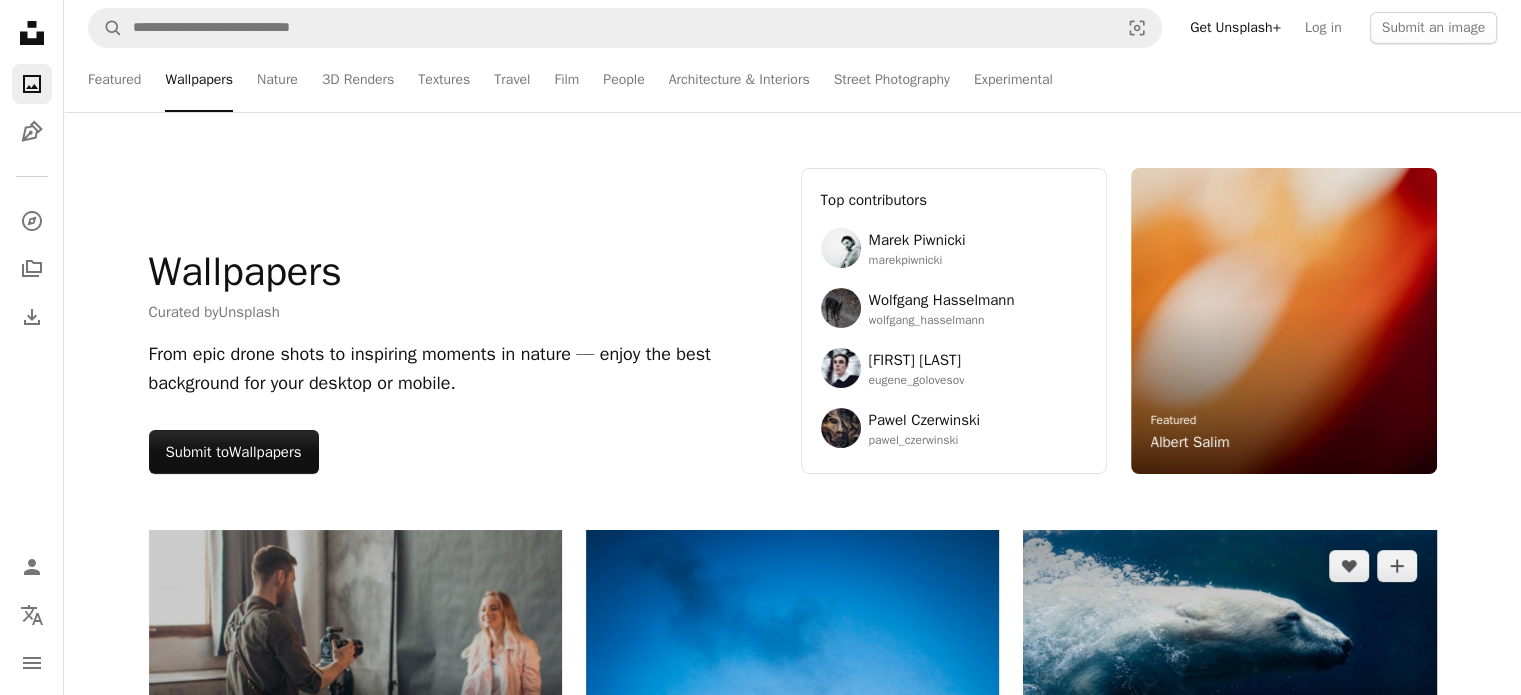scroll, scrollTop: 0, scrollLeft: 0, axis: both 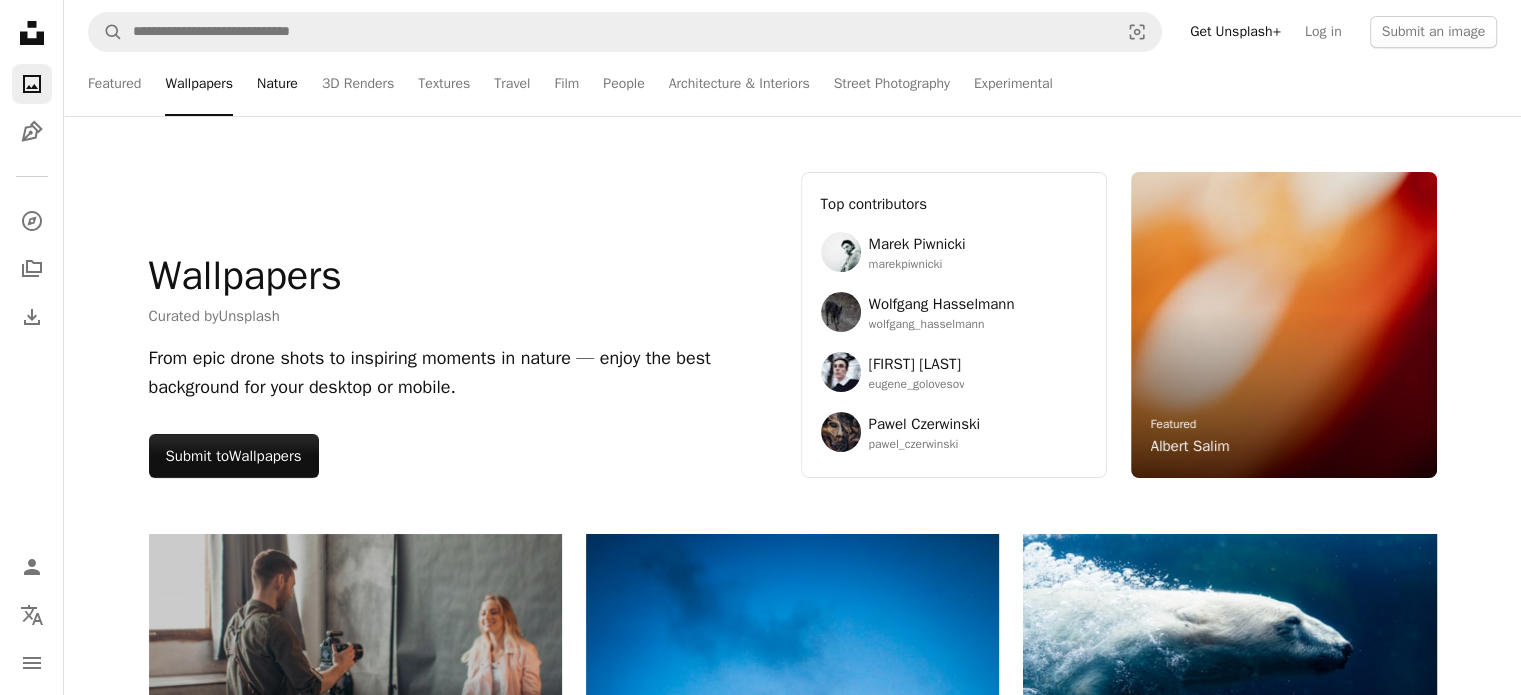 click on "Nature" at bounding box center (277, 84) 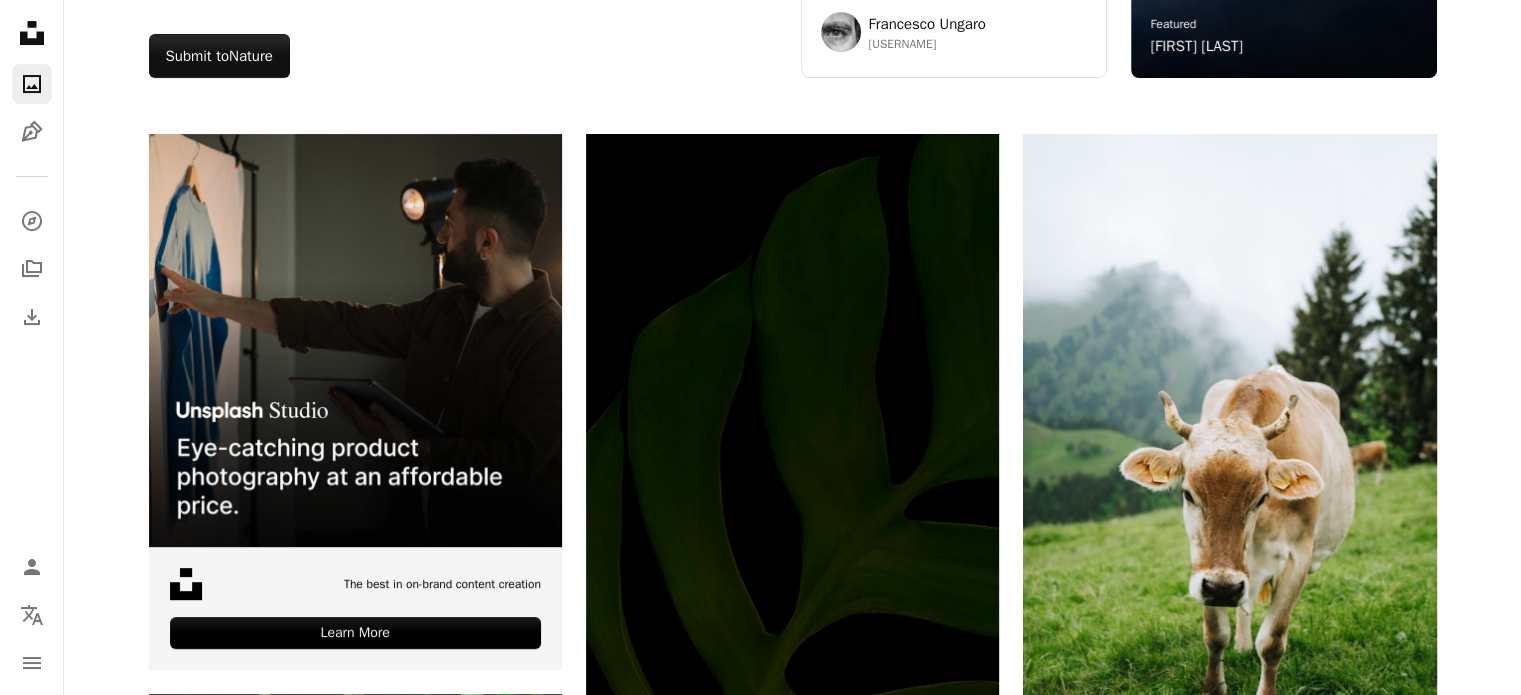 scroll, scrollTop: 0, scrollLeft: 0, axis: both 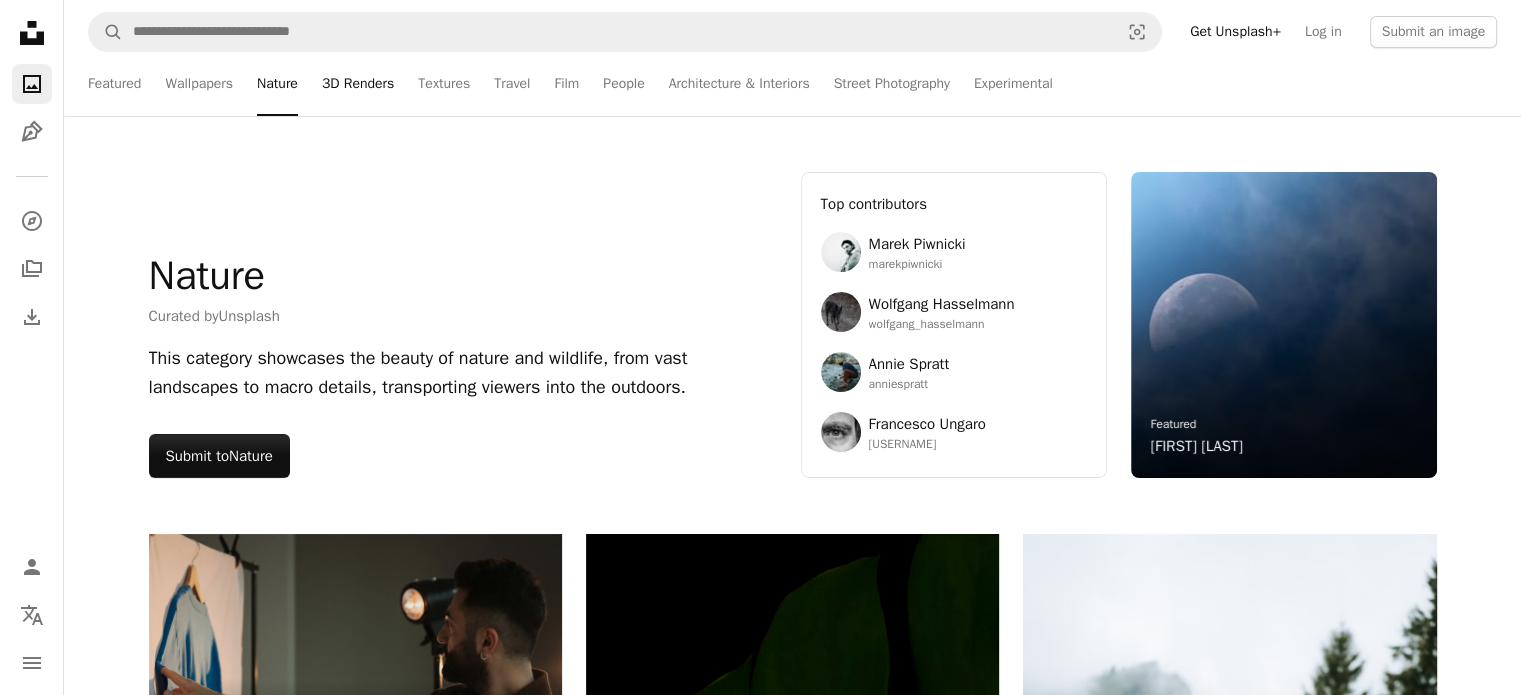 click on "3D Renders" at bounding box center [358, 84] 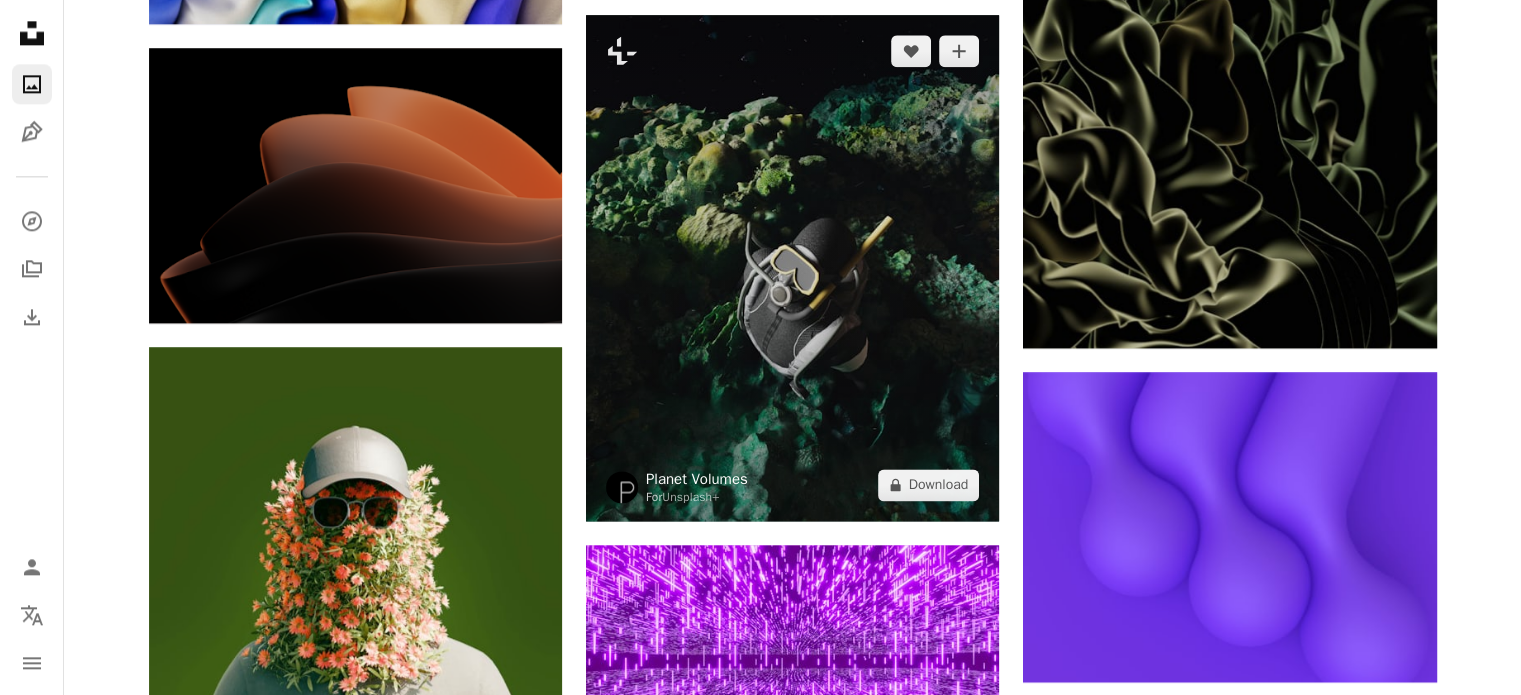 scroll, scrollTop: 2900, scrollLeft: 0, axis: vertical 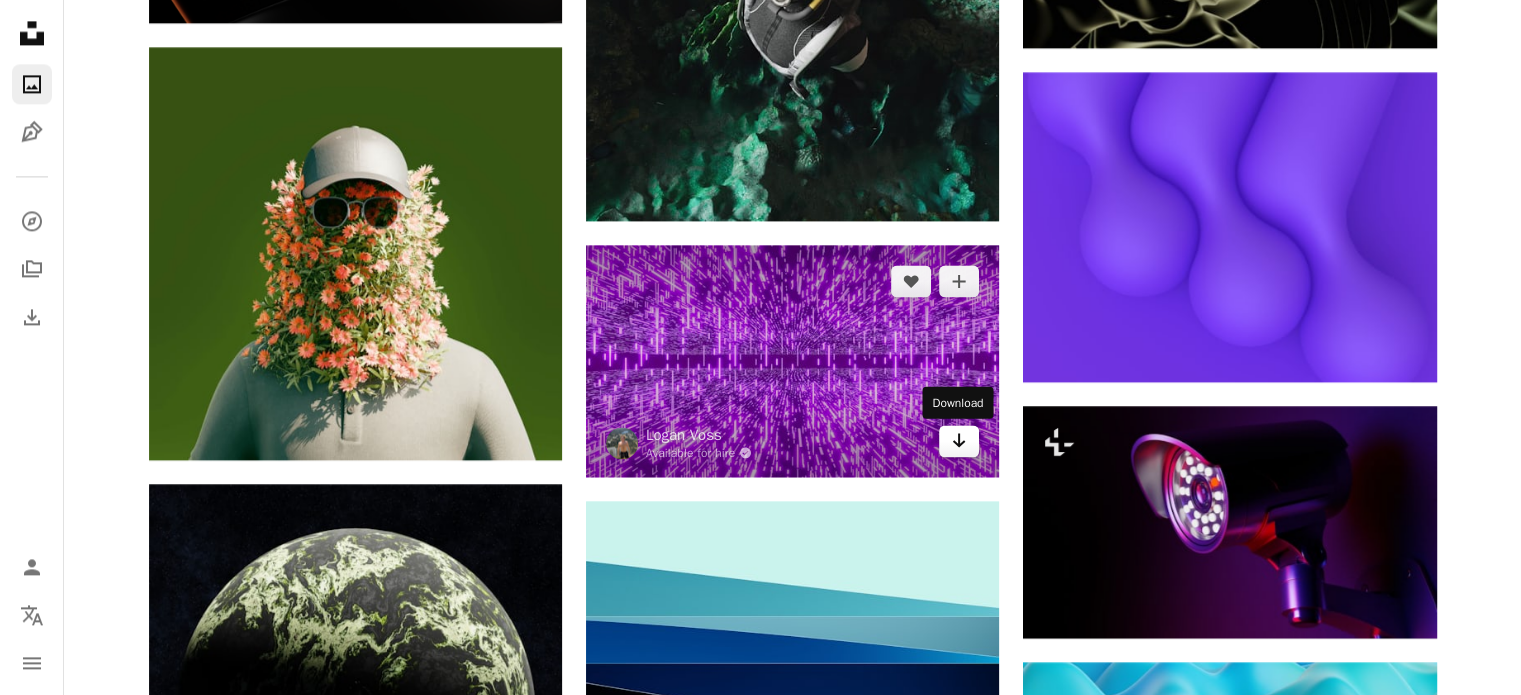 click on "Arrow pointing down" 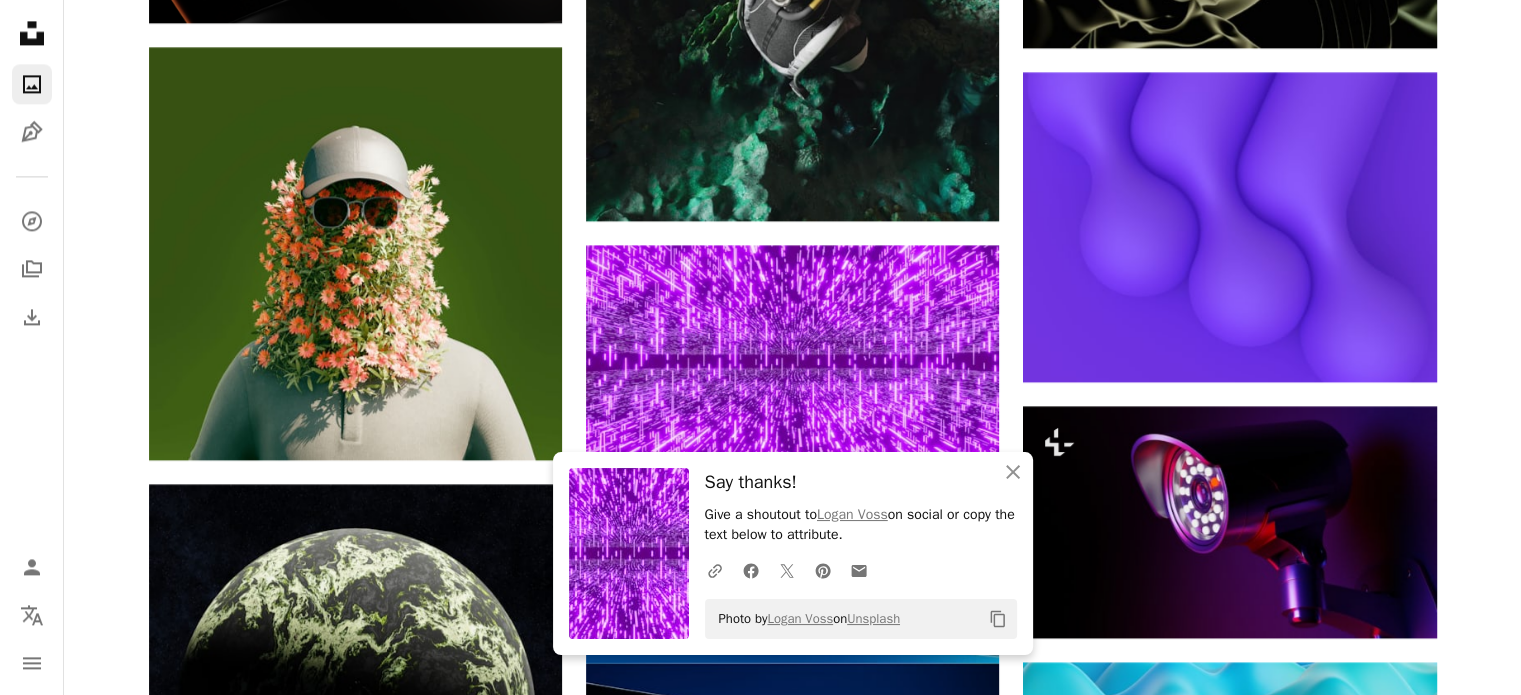 click on "[–––] [–––] [–––] [––] [–––] [–] [––] [–––] [––––] [–] [–] [––] [–––] [–] [–] [––] [–––] [––––] [––] [The] [best] [in] [on-brand] [content] [creation] [Learn] [More] [A] [heart] [A] [plus] [sign] [NAME] [Available] [for] [hire] [A] [checkmark] [inside] [of] [a] [circle] [Arrow] [pointing] [down] [A] [heart] [A] [plus] [sign] [NAME] [Available] [for] [hire] [A] [checkmark] [inside] [of] [a] [circle] [Arrow] [pointing] [down] [A] [heart] [A] [plus] [sign] [NAME] [Available] [for] [hire] [A] [checkmark] [inside] [of] [a] [circle] [Arrow] [pointing] [down] [A] [heart] [A] [plus] [sign] [NAME] [Available] [for] [hire] [A] [checkmark] [inside] [of] [a] [circle] [Arrow] [pointing] [down] [A] [heart] [A] [plus] [sign] [NAME] [Available] [for] [hire] [A] [checkmark] [inside] [of] [a] [circle] [Arrow] [pointing] [down] [A] [heart] [A] [plus] [sign] [NAME] [Available] [for] [hire] [A] [checkmark] [inside] [of] [a] [circle] [Arrow] [pointing] [down] [A] [heart] [A] [plus] [sign] [NAME] [Available] [for] [hire] [A] [checkmark] [inside] [of] [a] [circle] [Arrow] [pointing] [down] [A] [heart] [A] [plus] [sign] [NAME] [Available] [for] [hire] [Arrow] [pointing] [down] [A] [heart]" at bounding box center [793, 683] 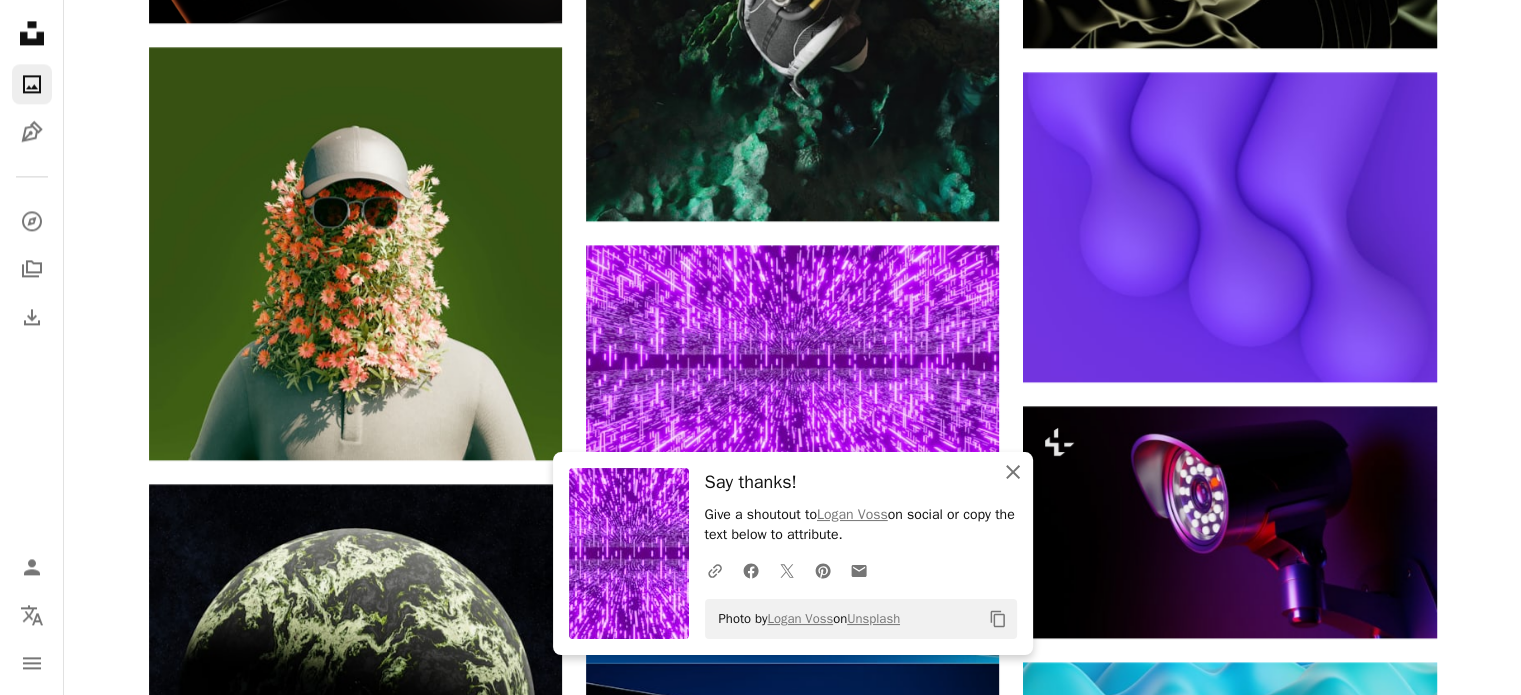 drag, startPoint x: 1015, startPoint y: 475, endPoint x: 1003, endPoint y: 467, distance: 14.422205 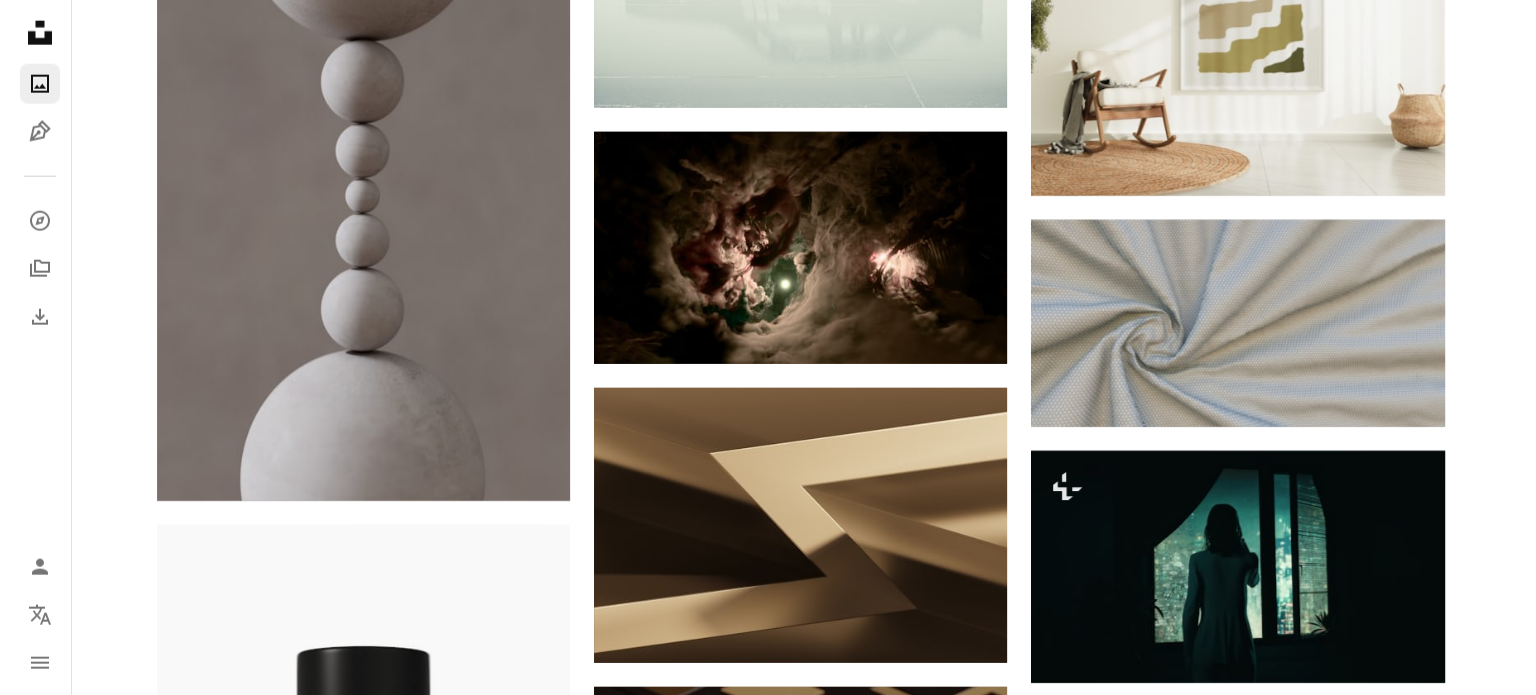 scroll, scrollTop: 20400, scrollLeft: 0, axis: vertical 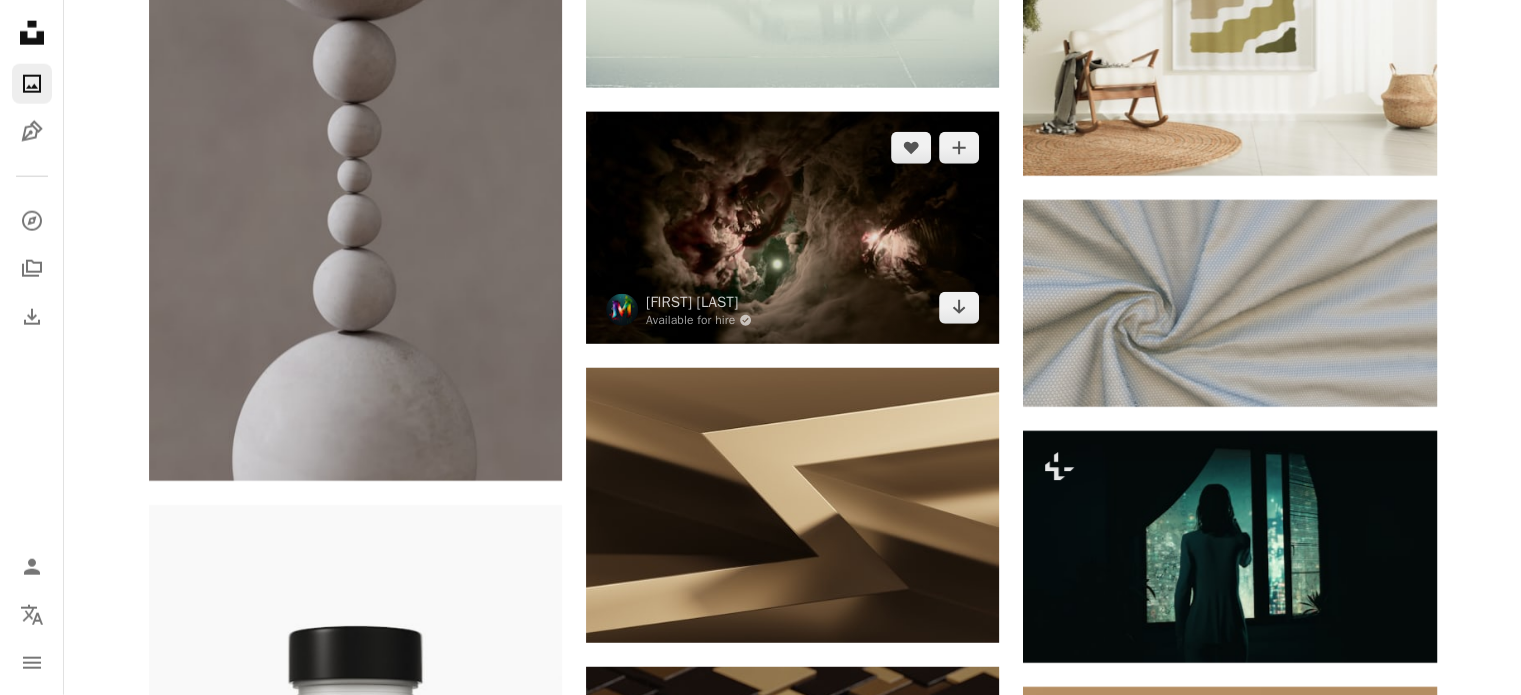 click at bounding box center [792, 228] 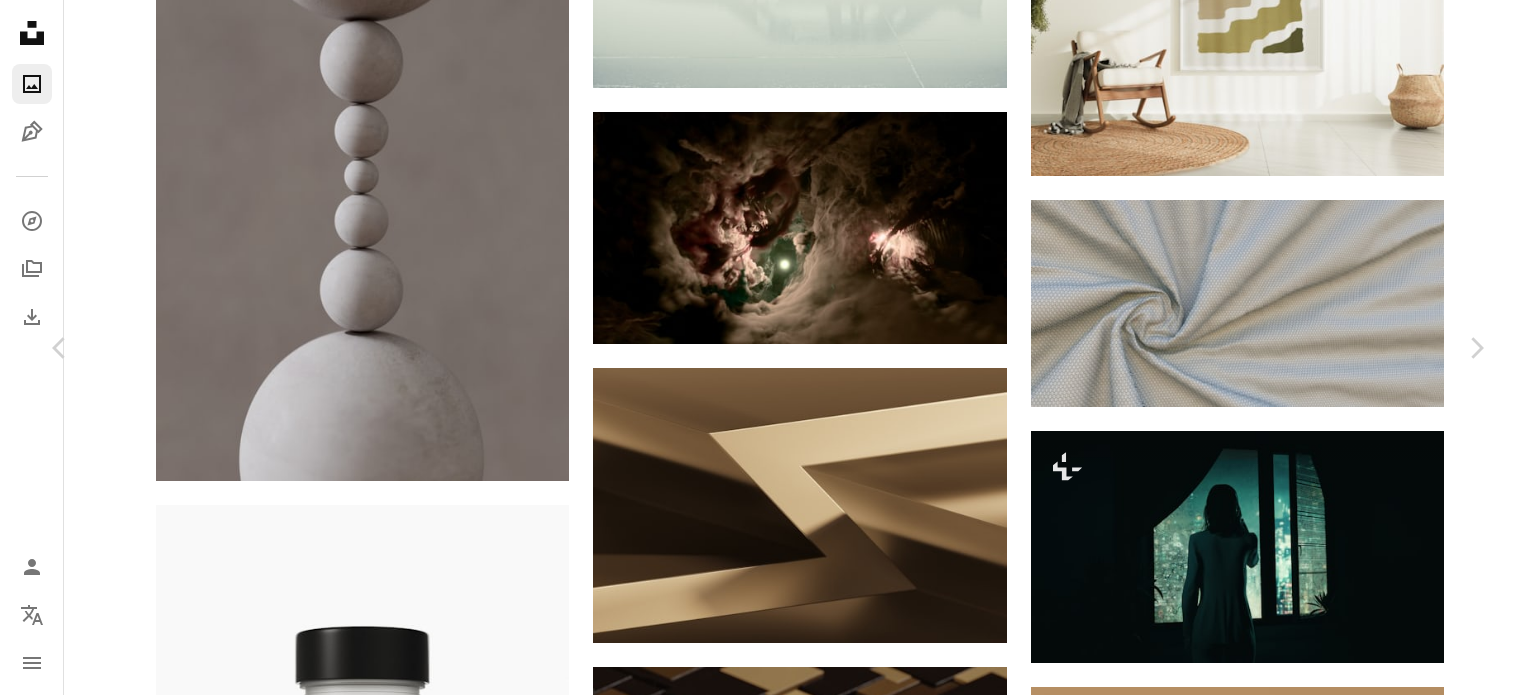 click on "Download free" at bounding box center [1287, 2995] 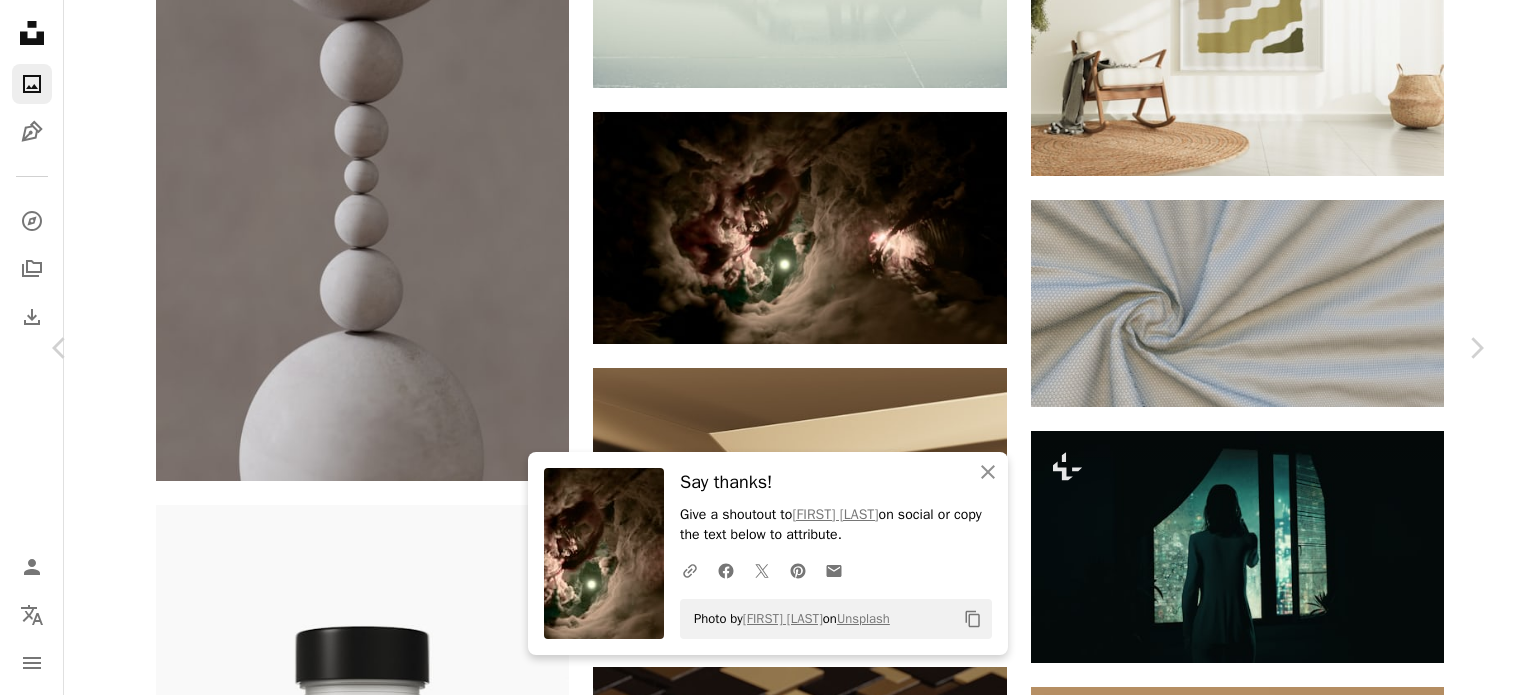 click on "An X shape" at bounding box center [20, 20] 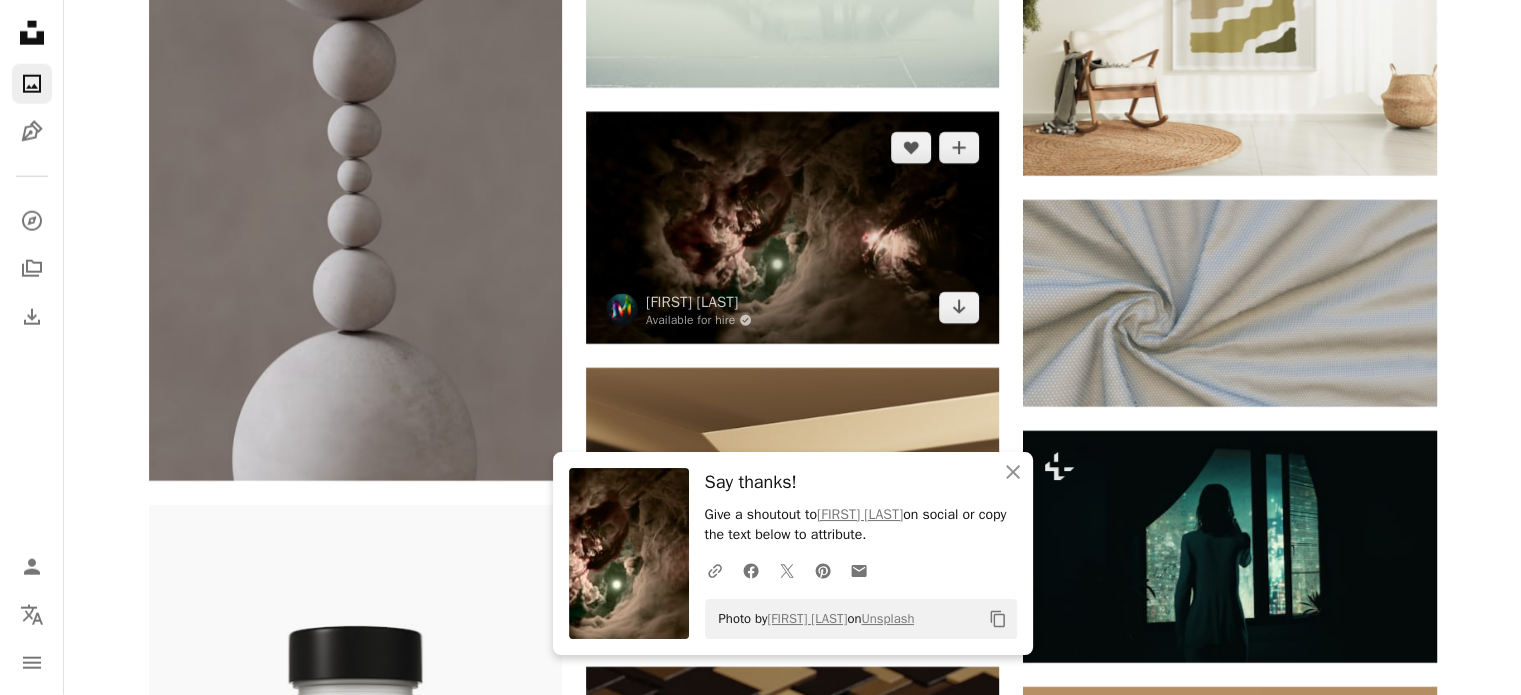 click at bounding box center (792, 228) 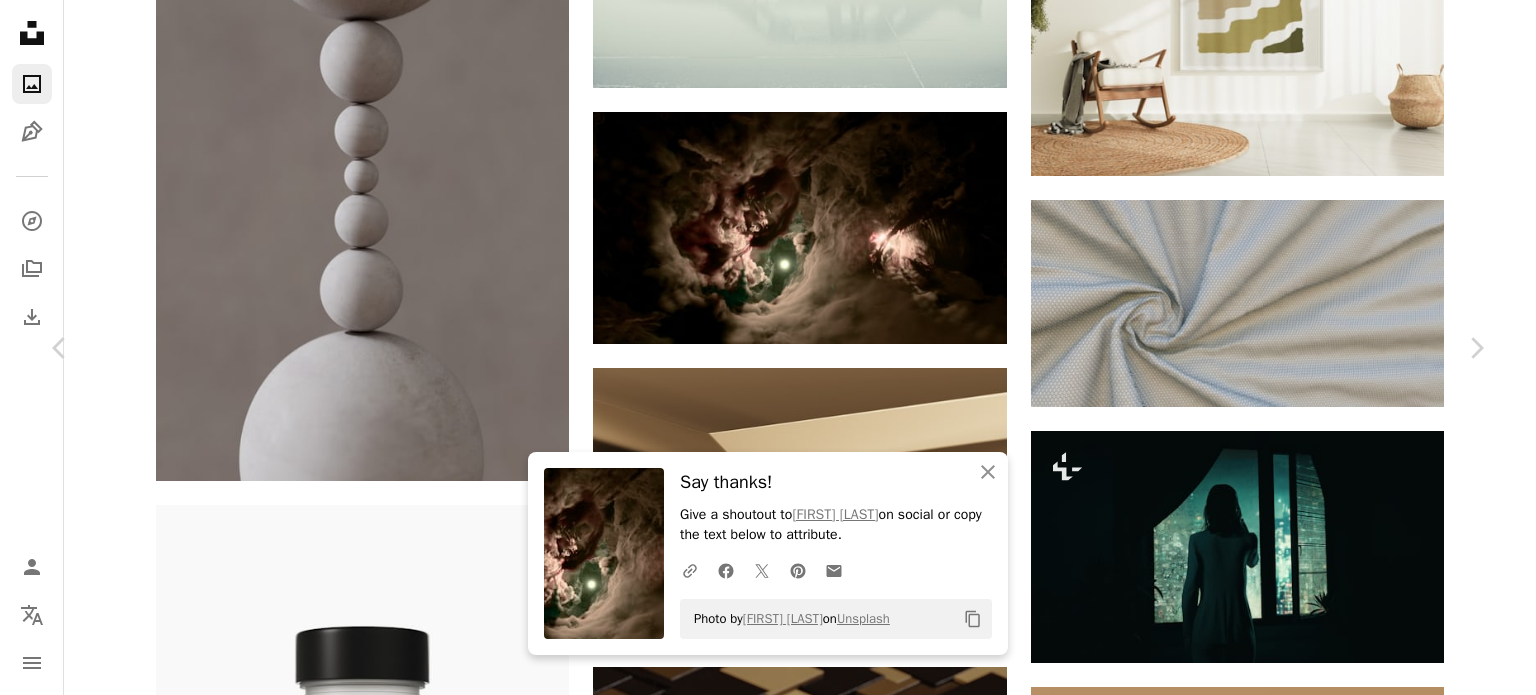 scroll, scrollTop: 1100, scrollLeft: 0, axis: vertical 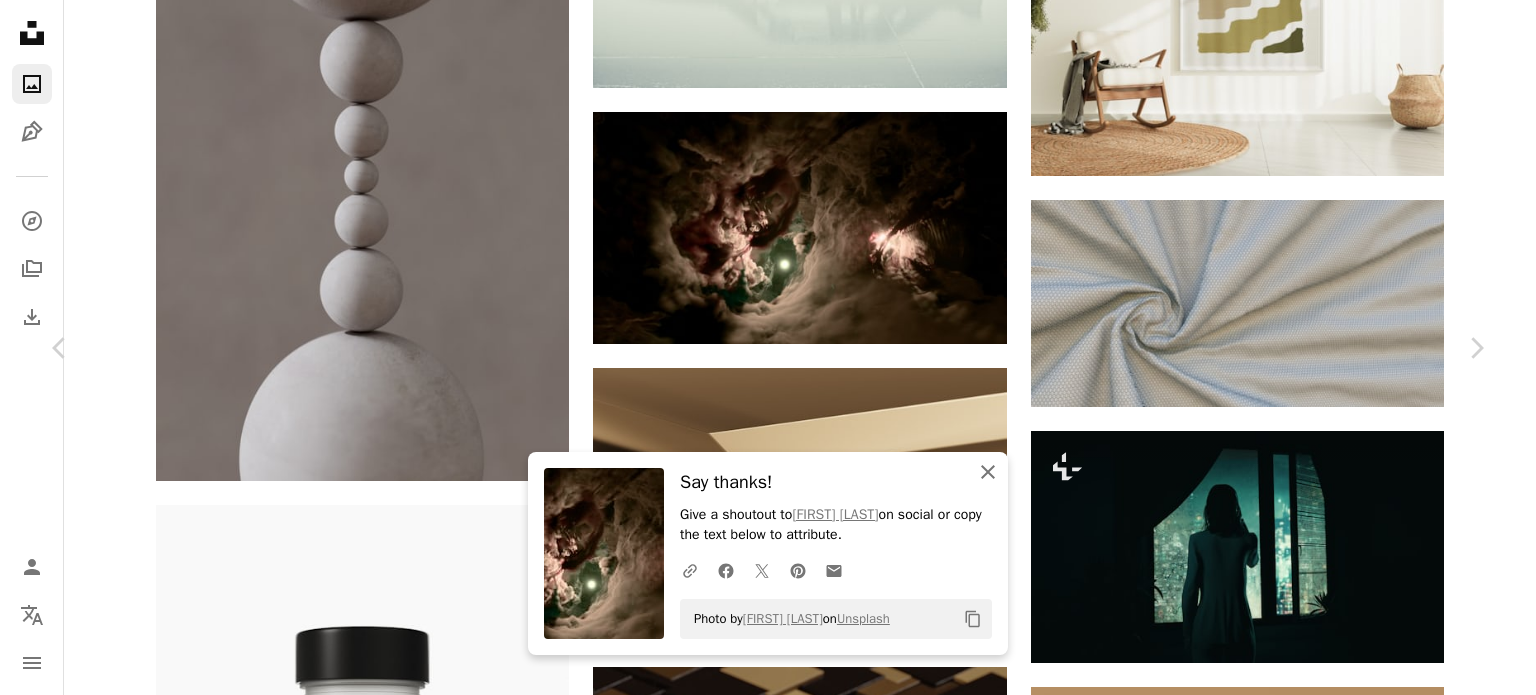 click on "An X shape" 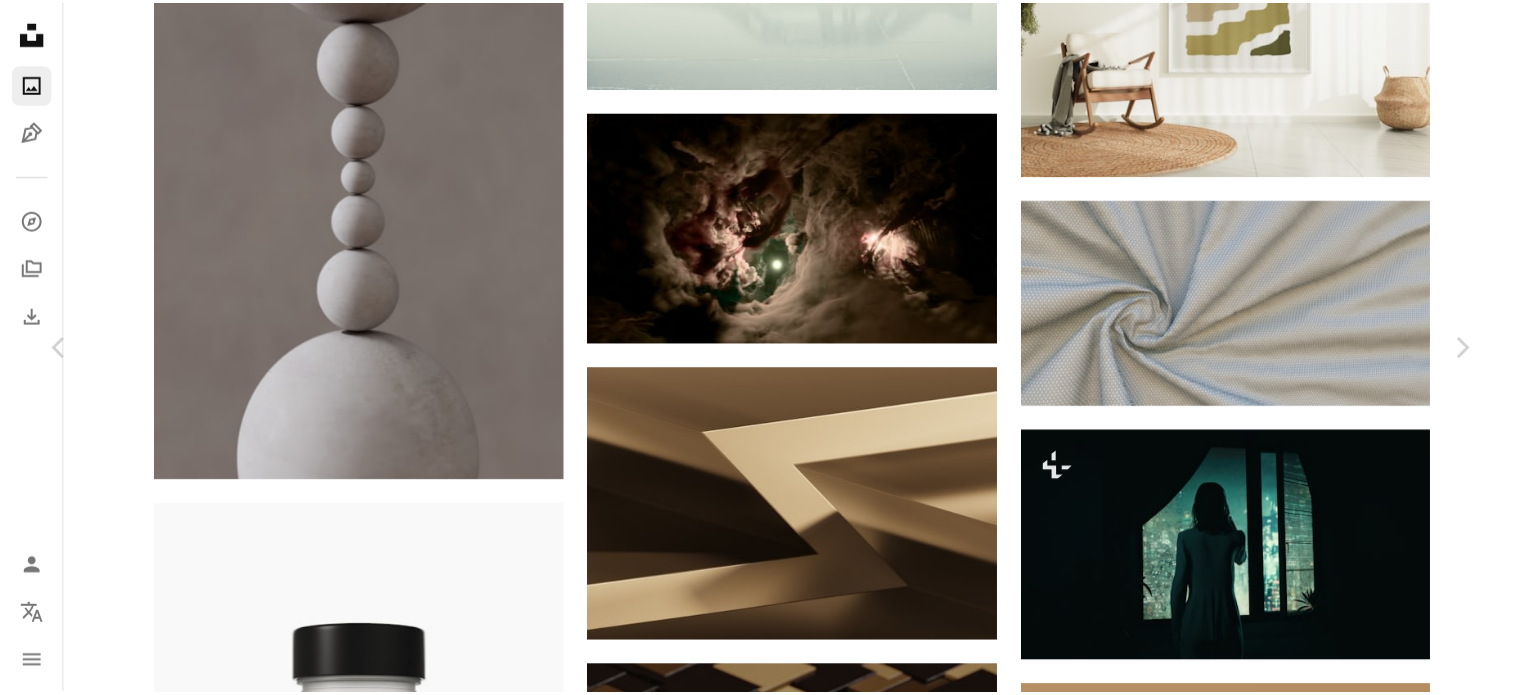 scroll, scrollTop: 9450, scrollLeft: 0, axis: vertical 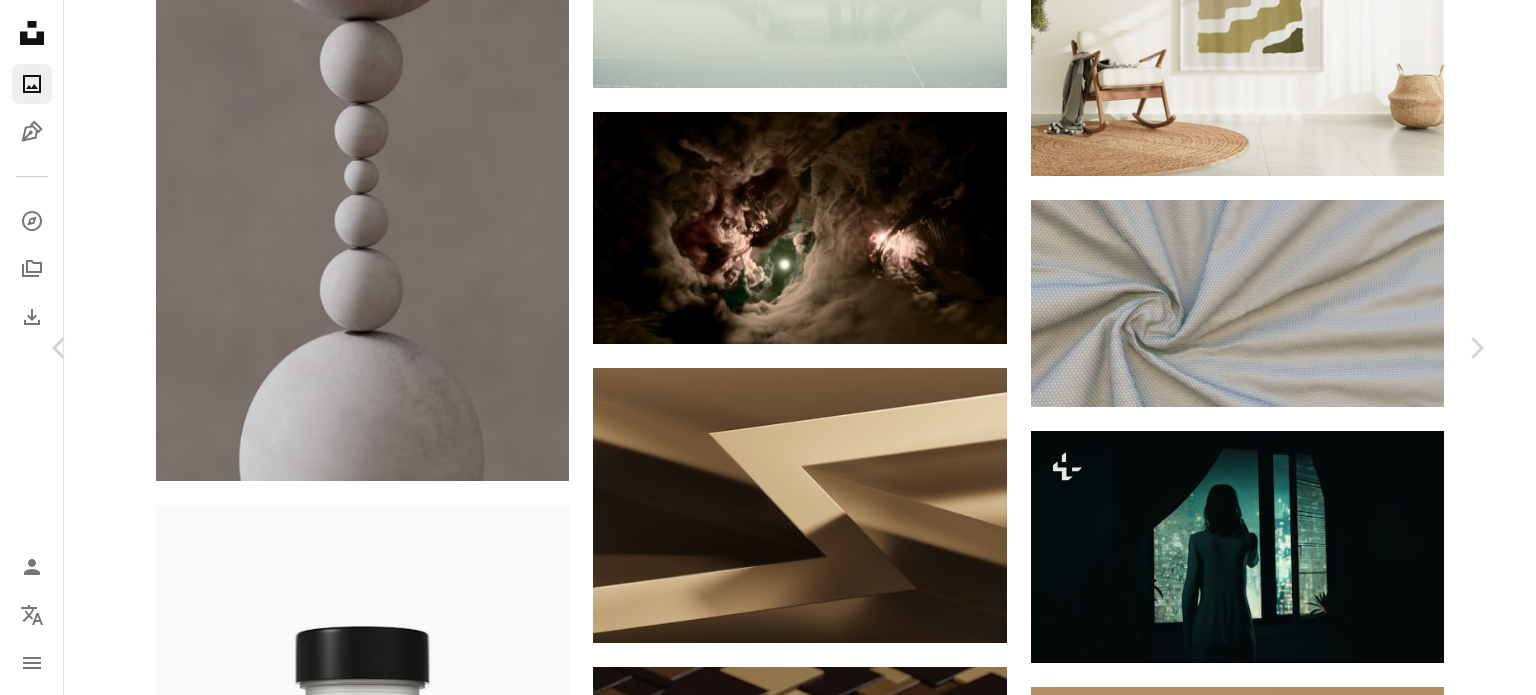 click on "An X shape" at bounding box center [20, 20] 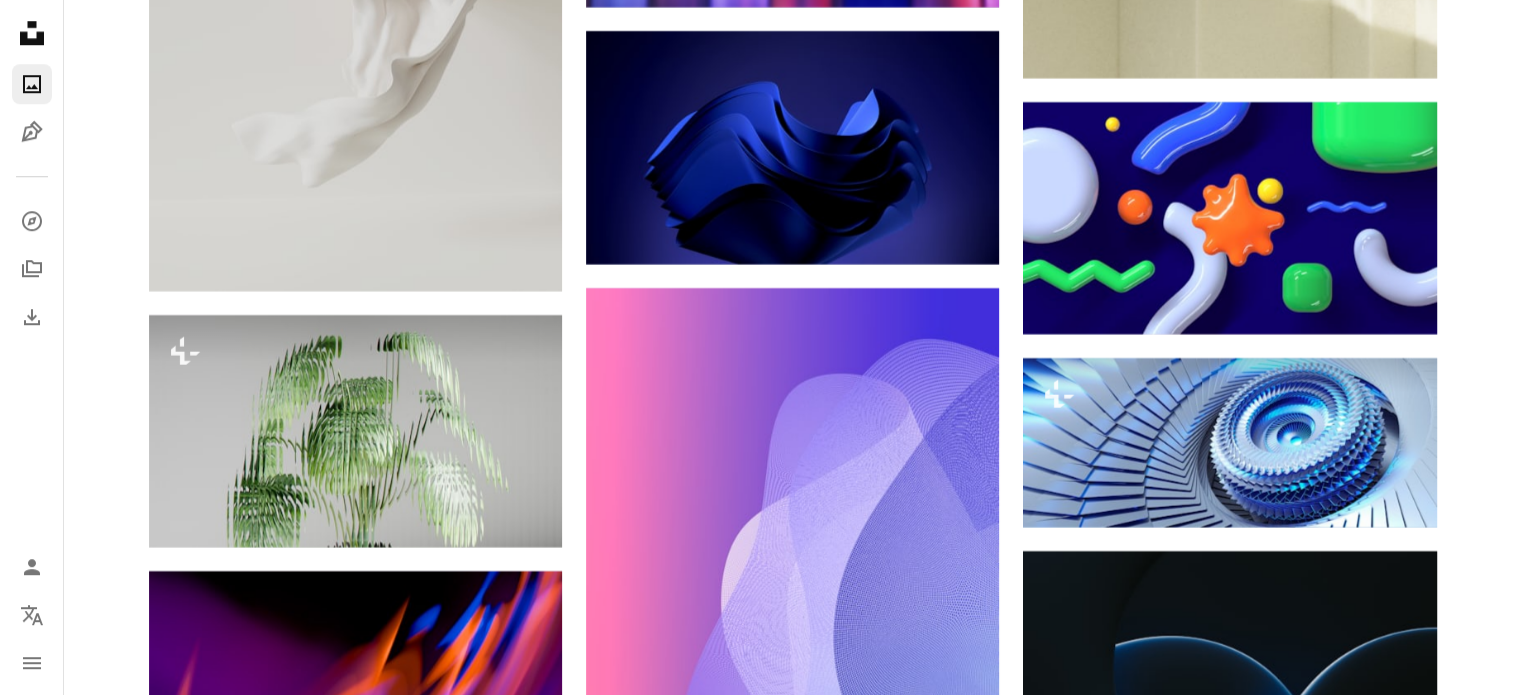 scroll, scrollTop: 24500, scrollLeft: 0, axis: vertical 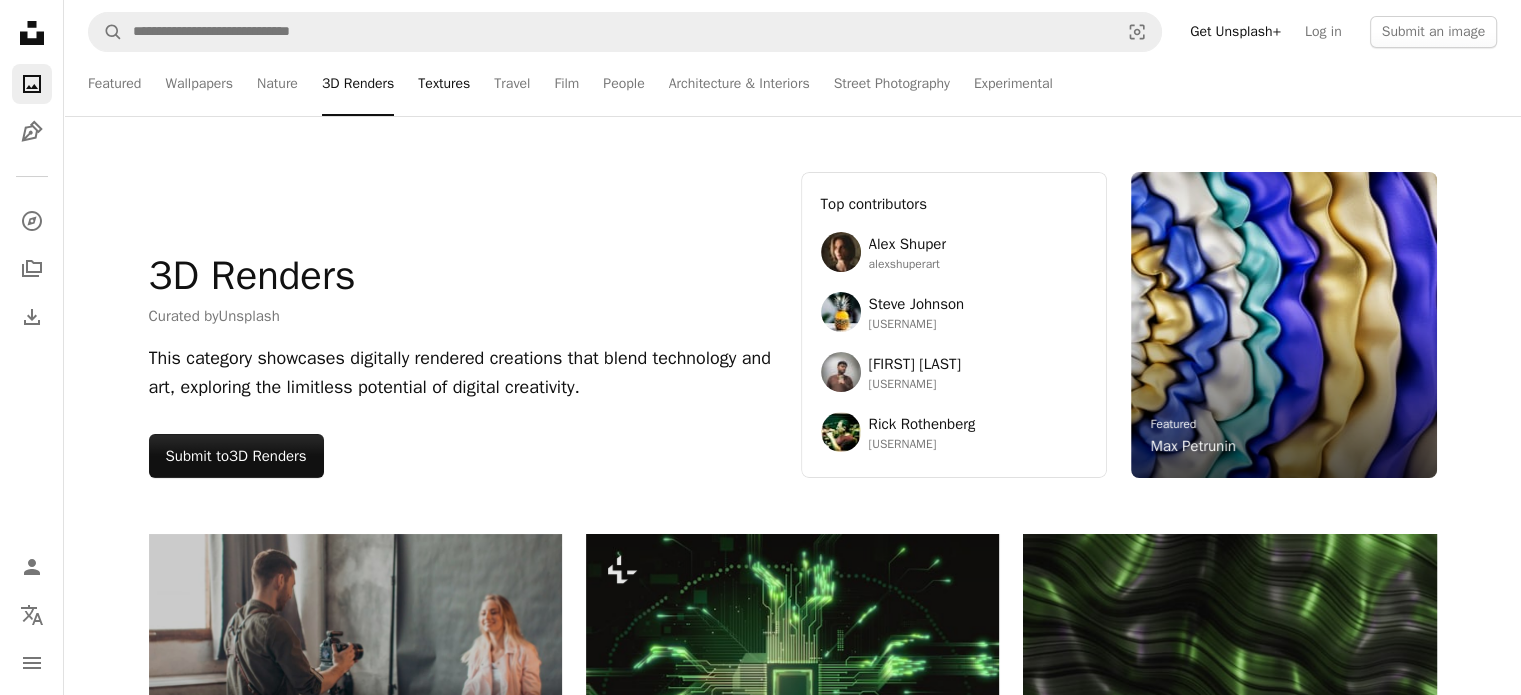 click on "Textures" at bounding box center (444, 84) 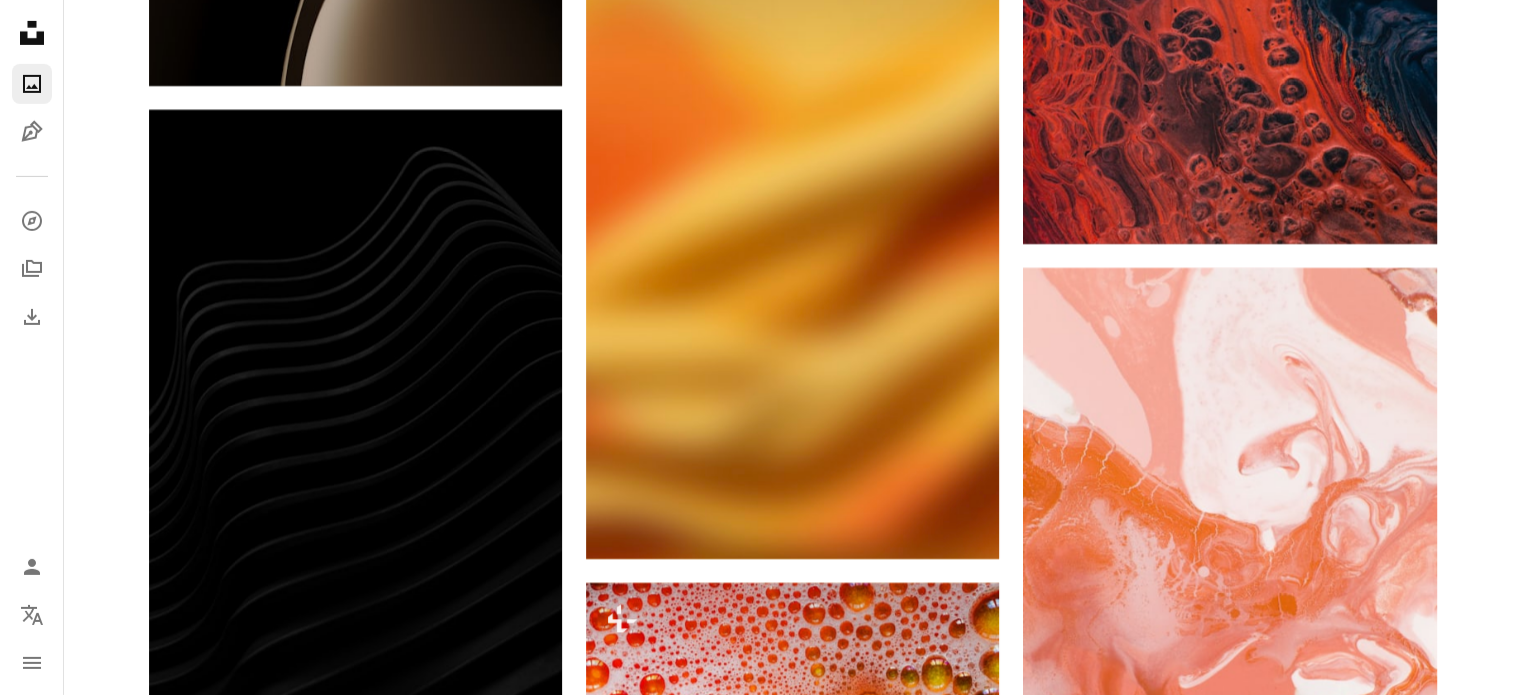 scroll, scrollTop: 22000, scrollLeft: 0, axis: vertical 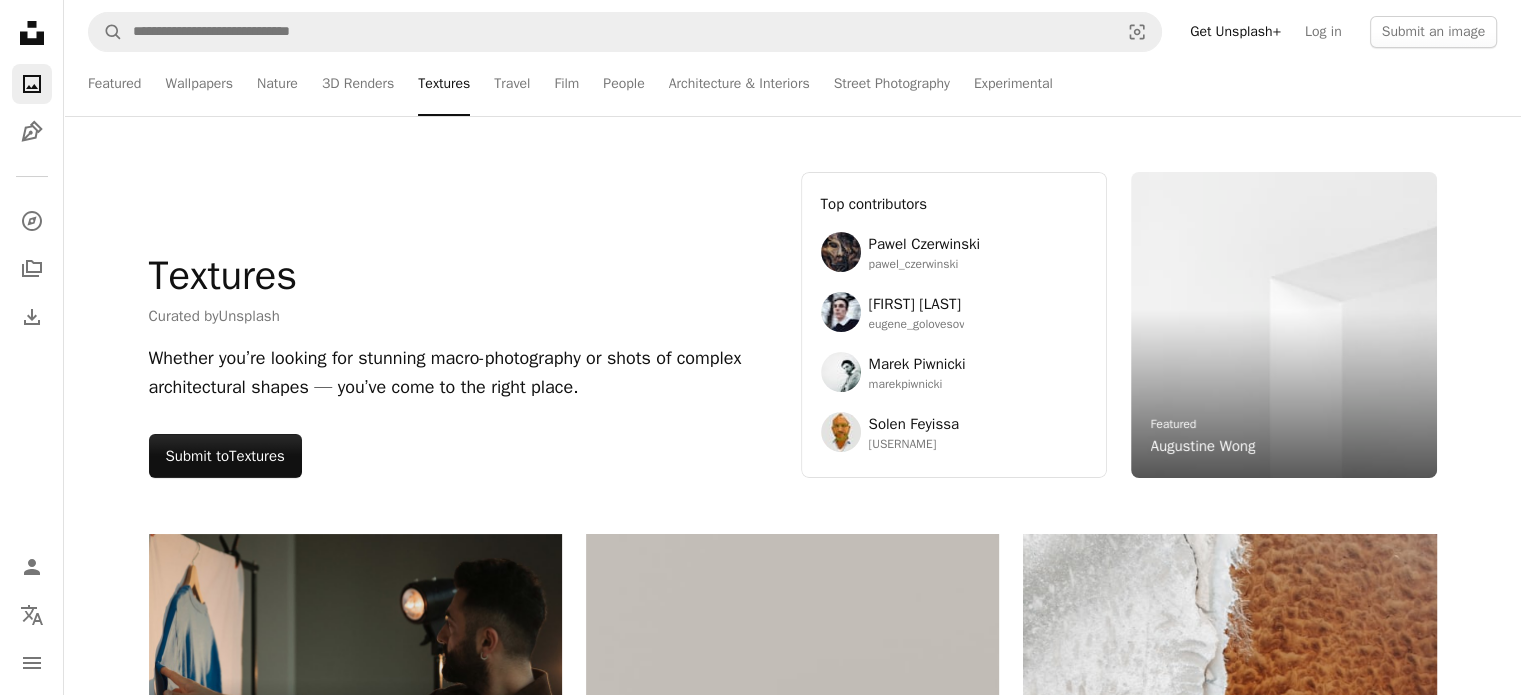 click on "Featured Wallpapers Nature 3D Renders Textures Travel Film People Architecture & Interiors Street Photography Experimental" at bounding box center [831, 84] 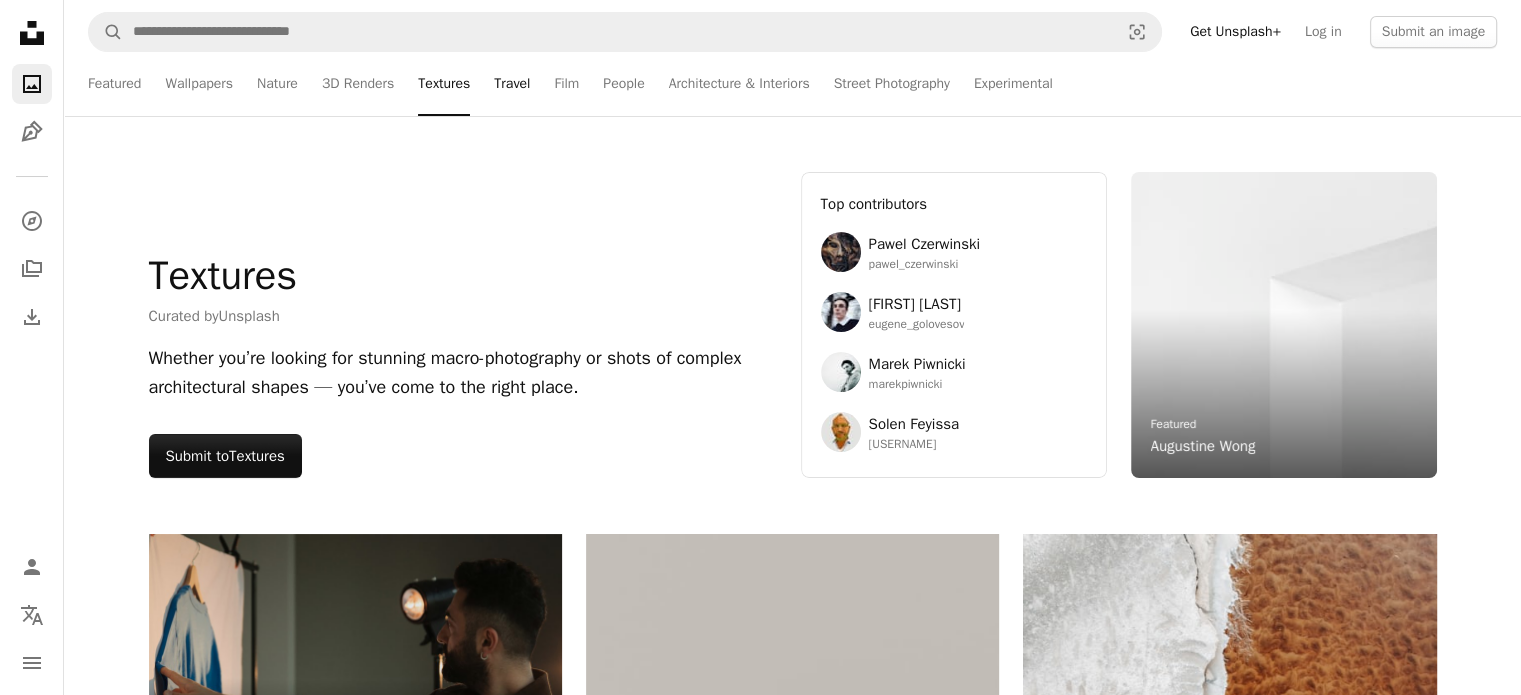 click on "Travel" at bounding box center [512, 84] 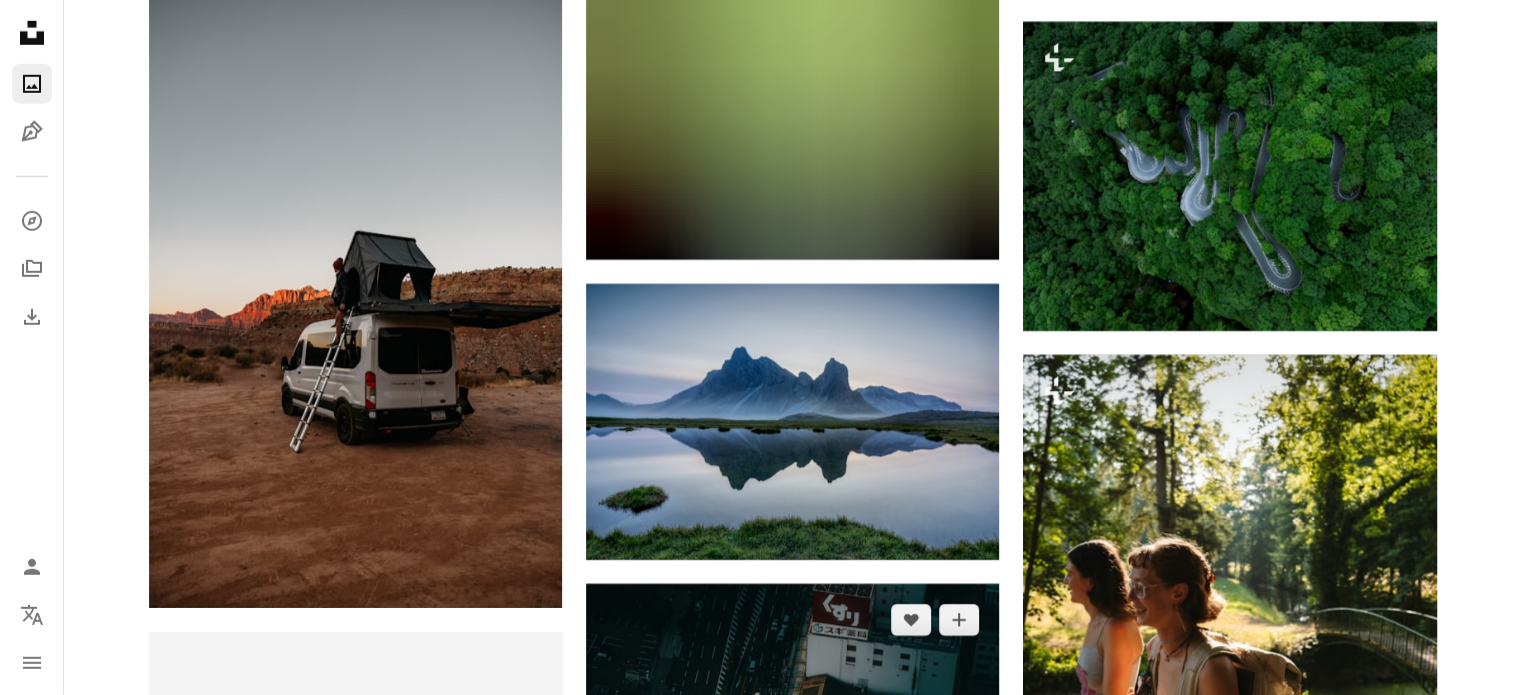 scroll, scrollTop: 6200, scrollLeft: 0, axis: vertical 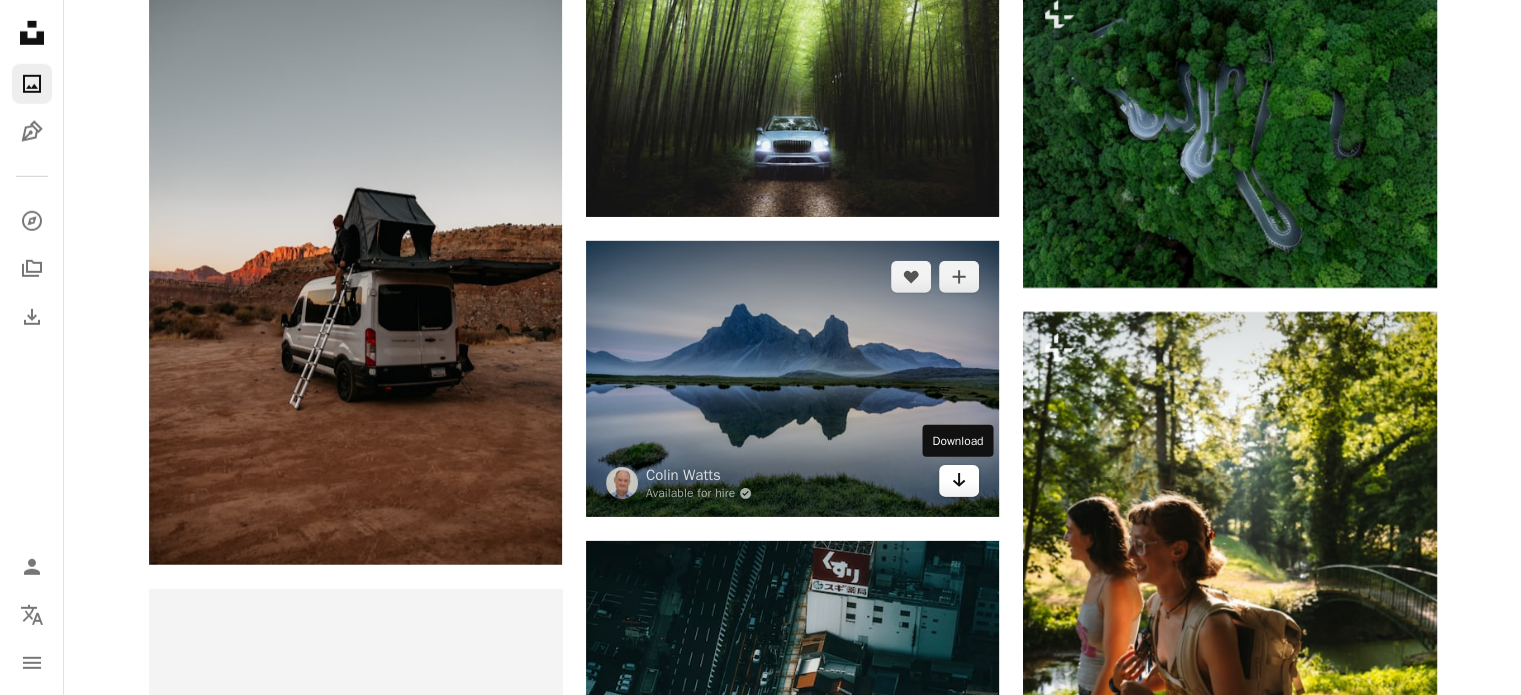click on "Arrow pointing down" 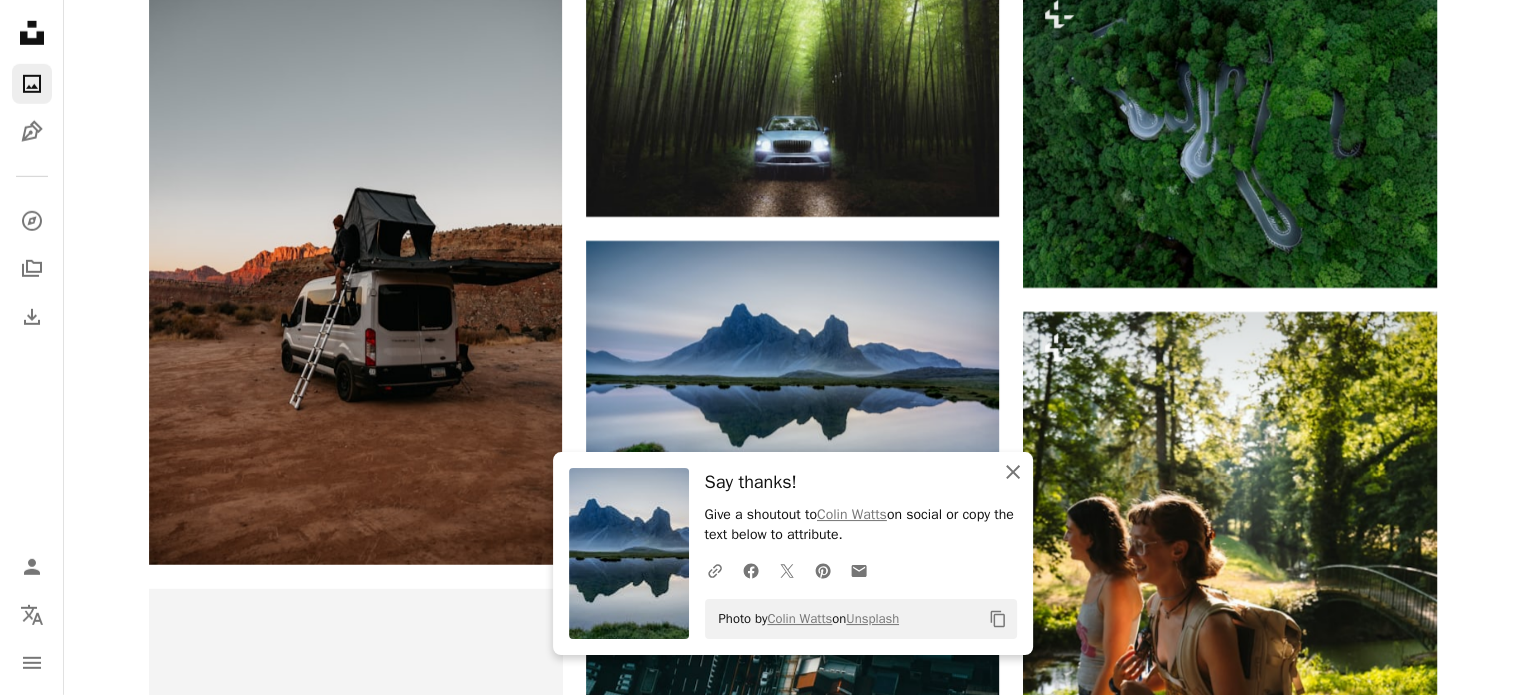 click on "An X shape" 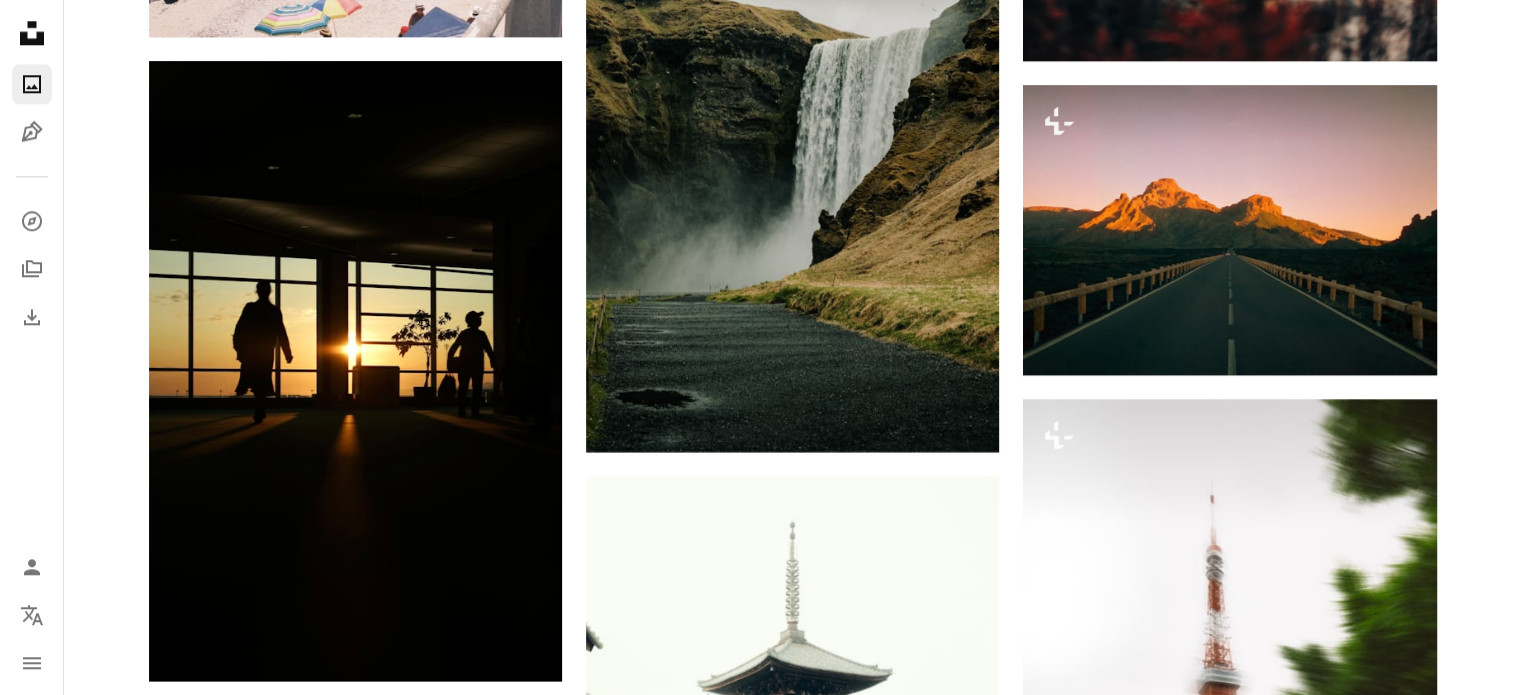 scroll, scrollTop: 9800, scrollLeft: 0, axis: vertical 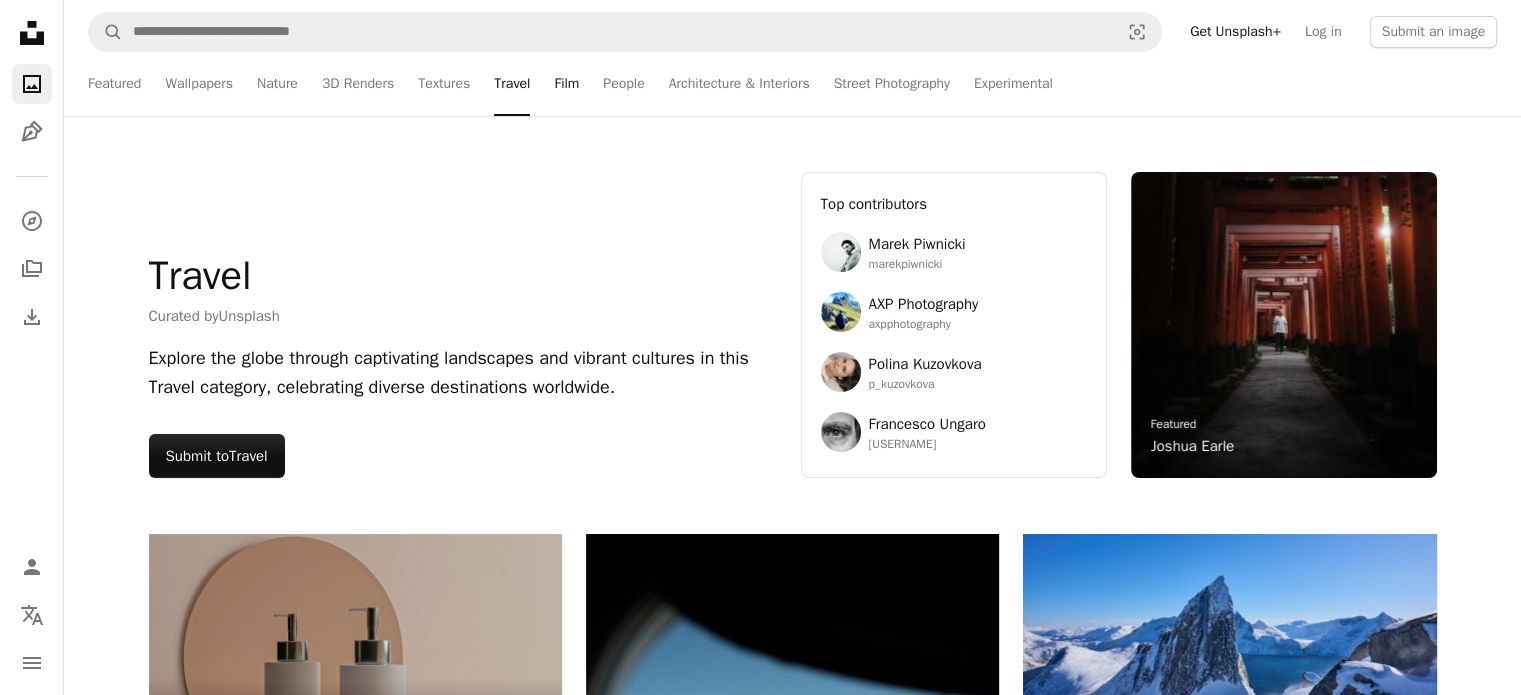 click on "Film" at bounding box center [566, 84] 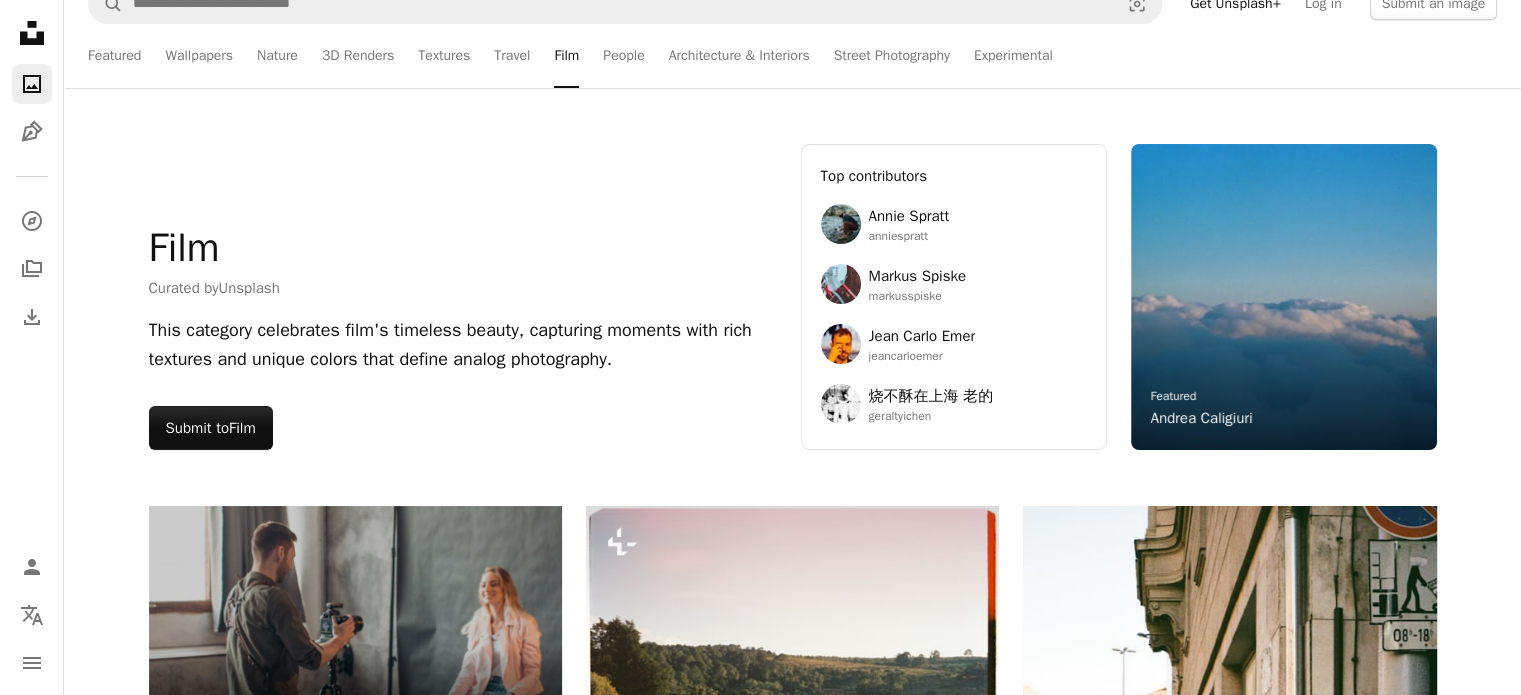 scroll, scrollTop: 0, scrollLeft: 0, axis: both 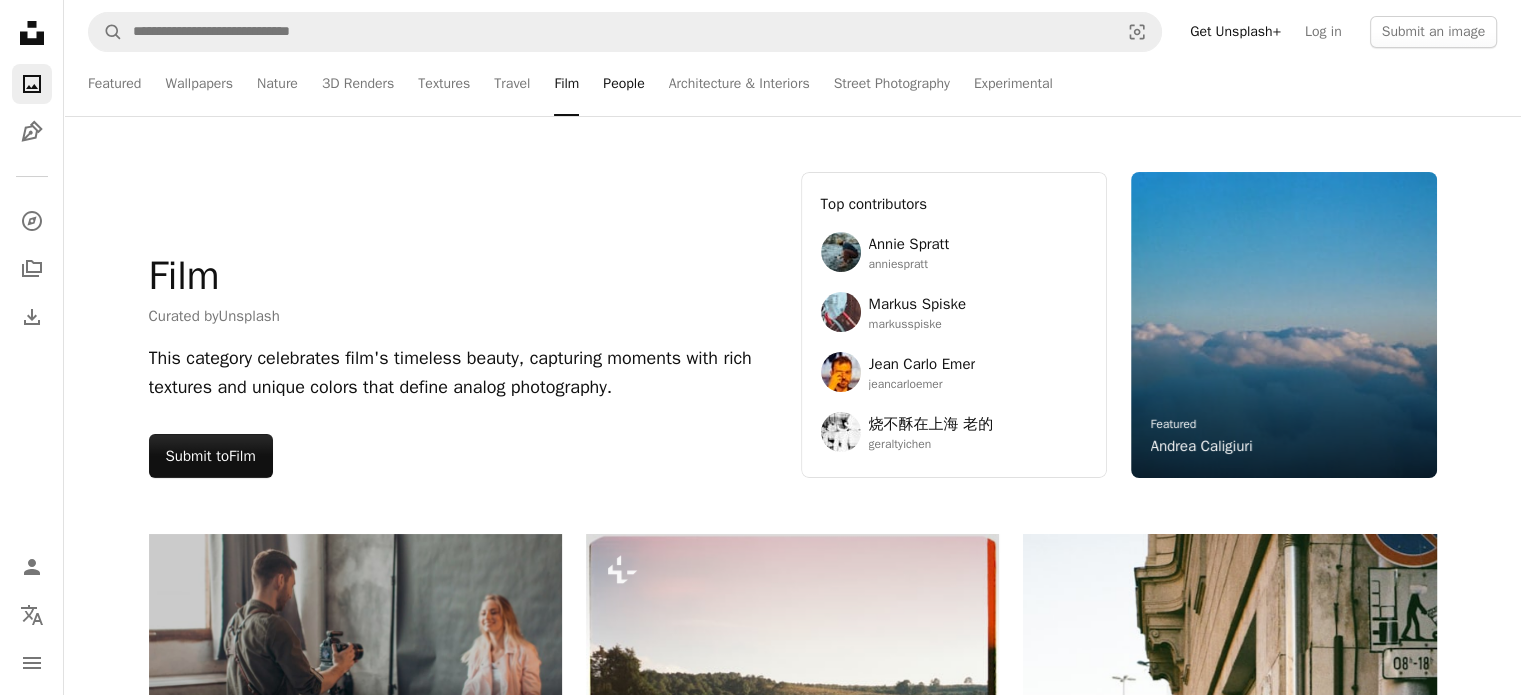 click on "People" at bounding box center [623, 84] 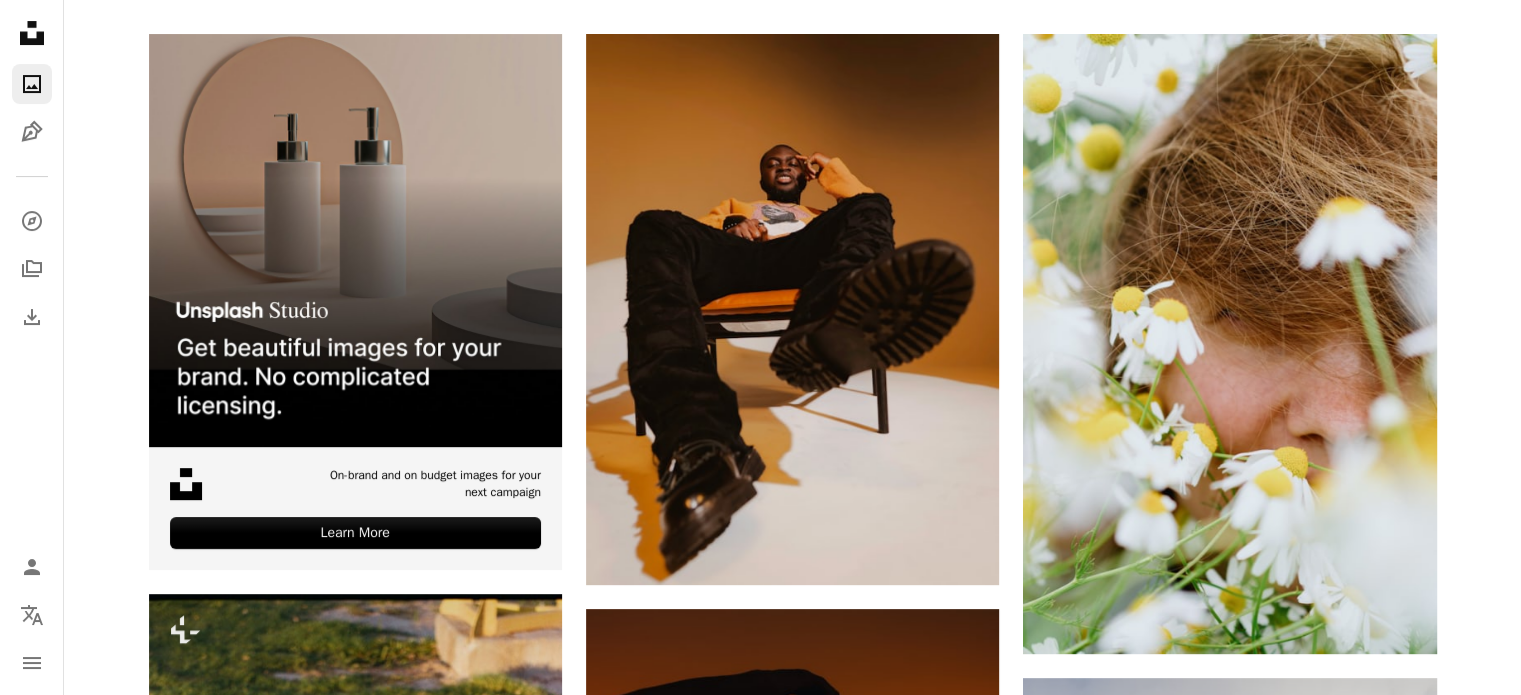 scroll, scrollTop: 0, scrollLeft: 0, axis: both 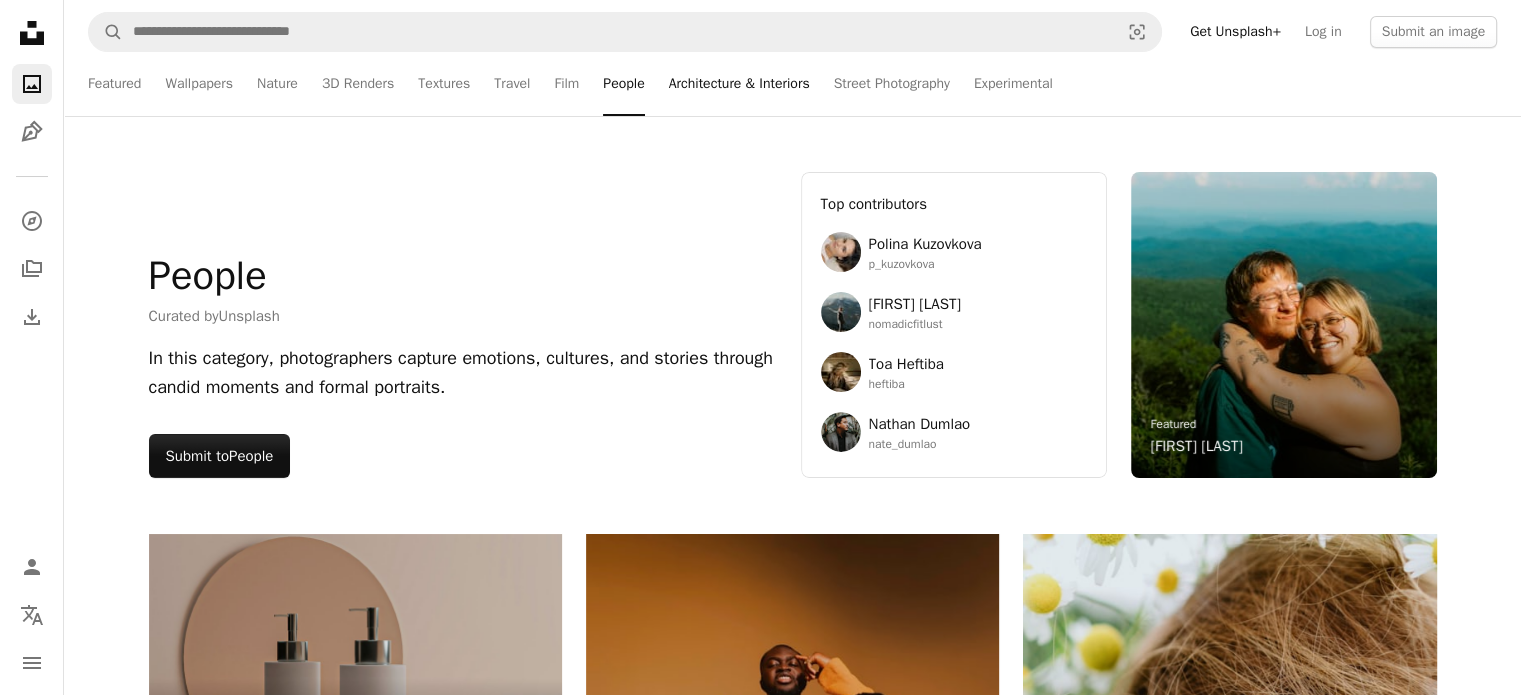 click on "Architecture & Interiors" at bounding box center [739, 84] 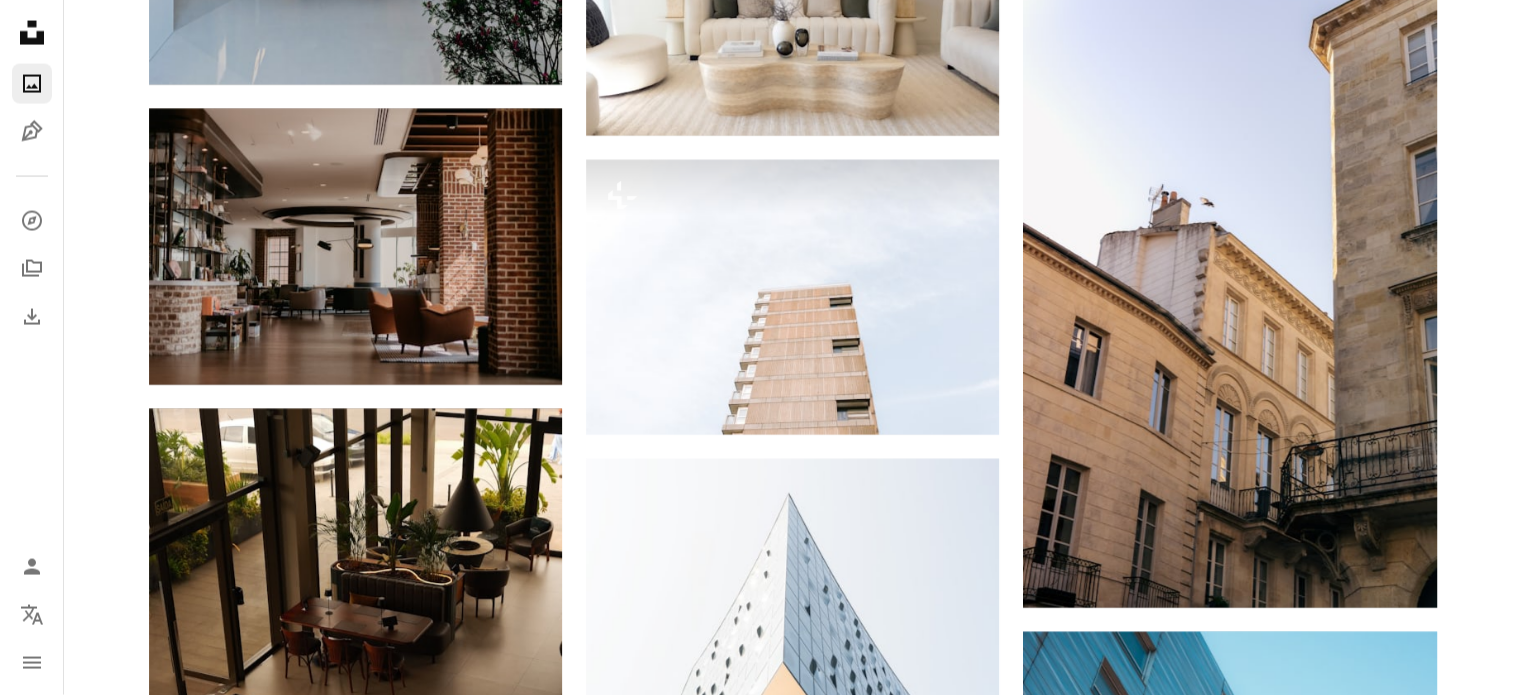 scroll, scrollTop: 4400, scrollLeft: 0, axis: vertical 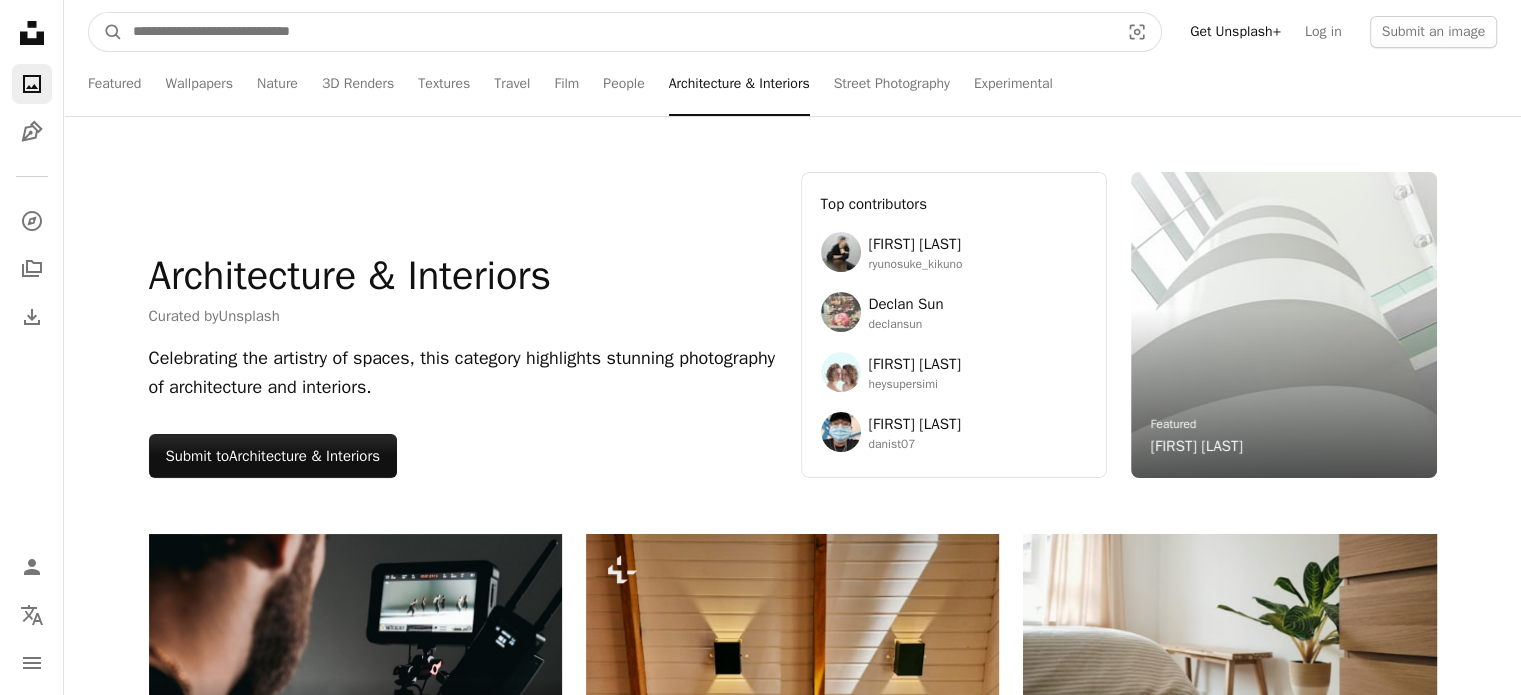 click at bounding box center (618, 32) 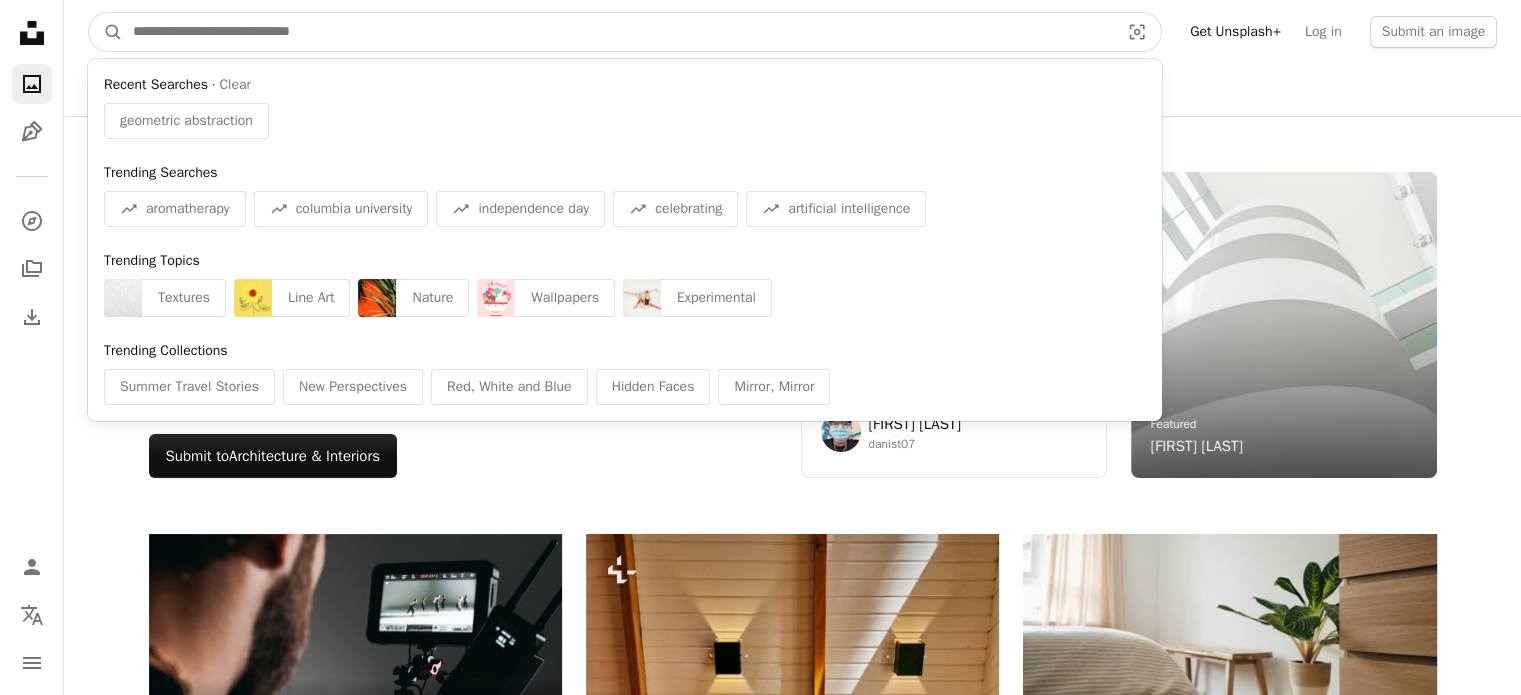 paste on "**********" 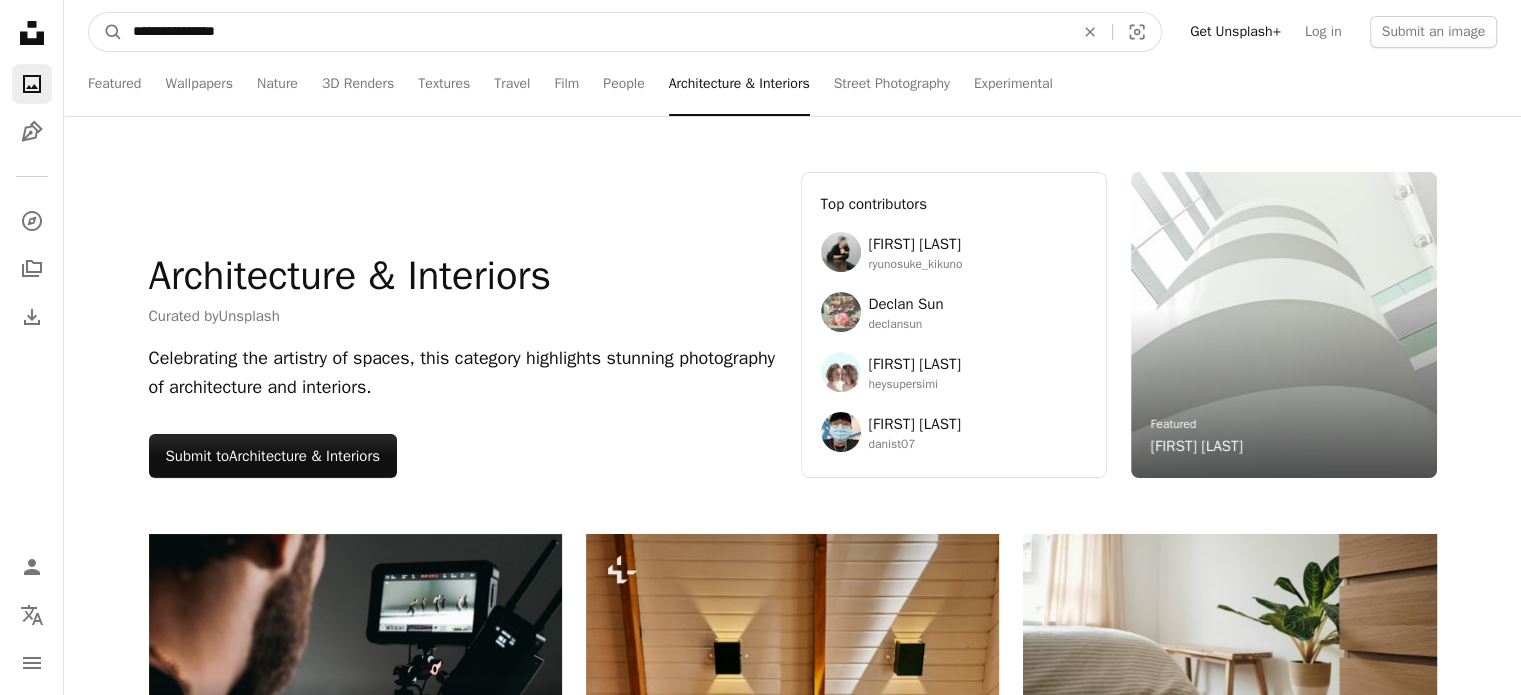 type on "**********" 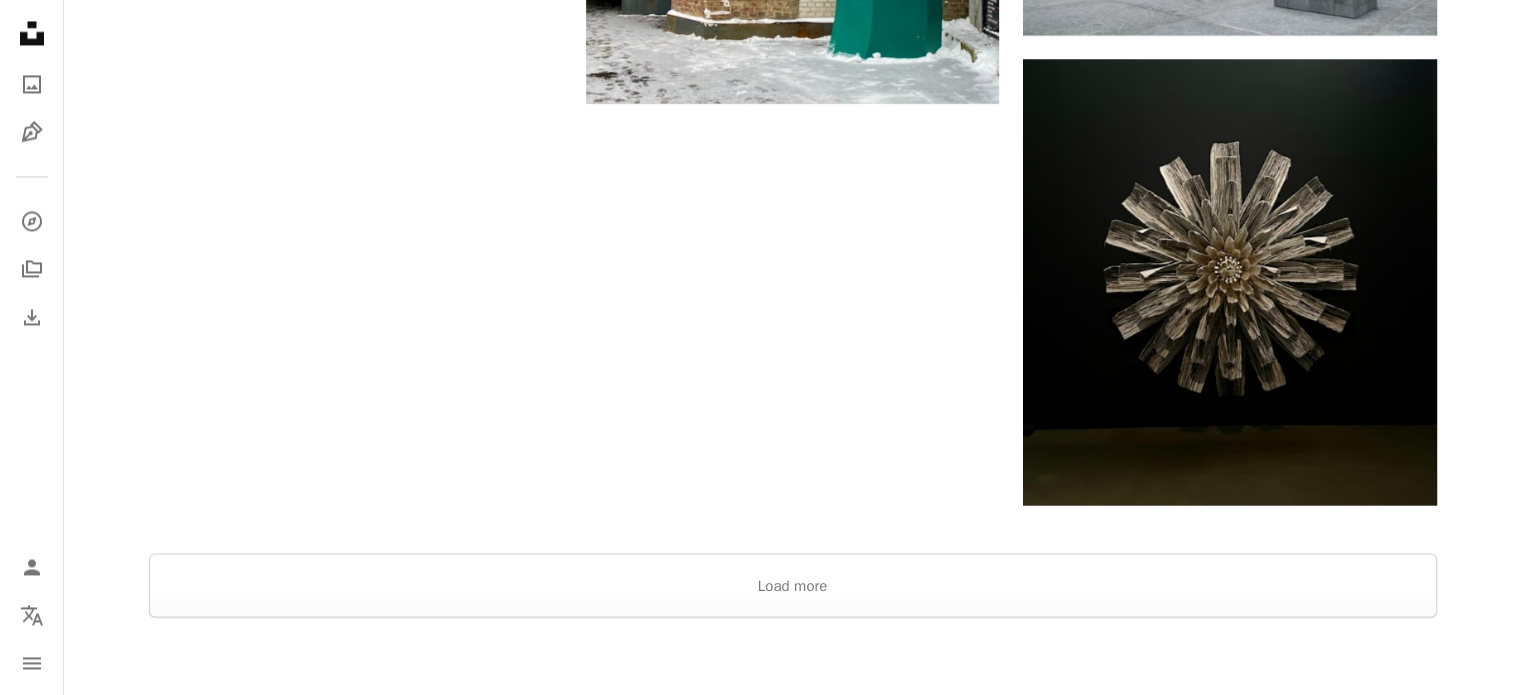 scroll, scrollTop: 3500, scrollLeft: 0, axis: vertical 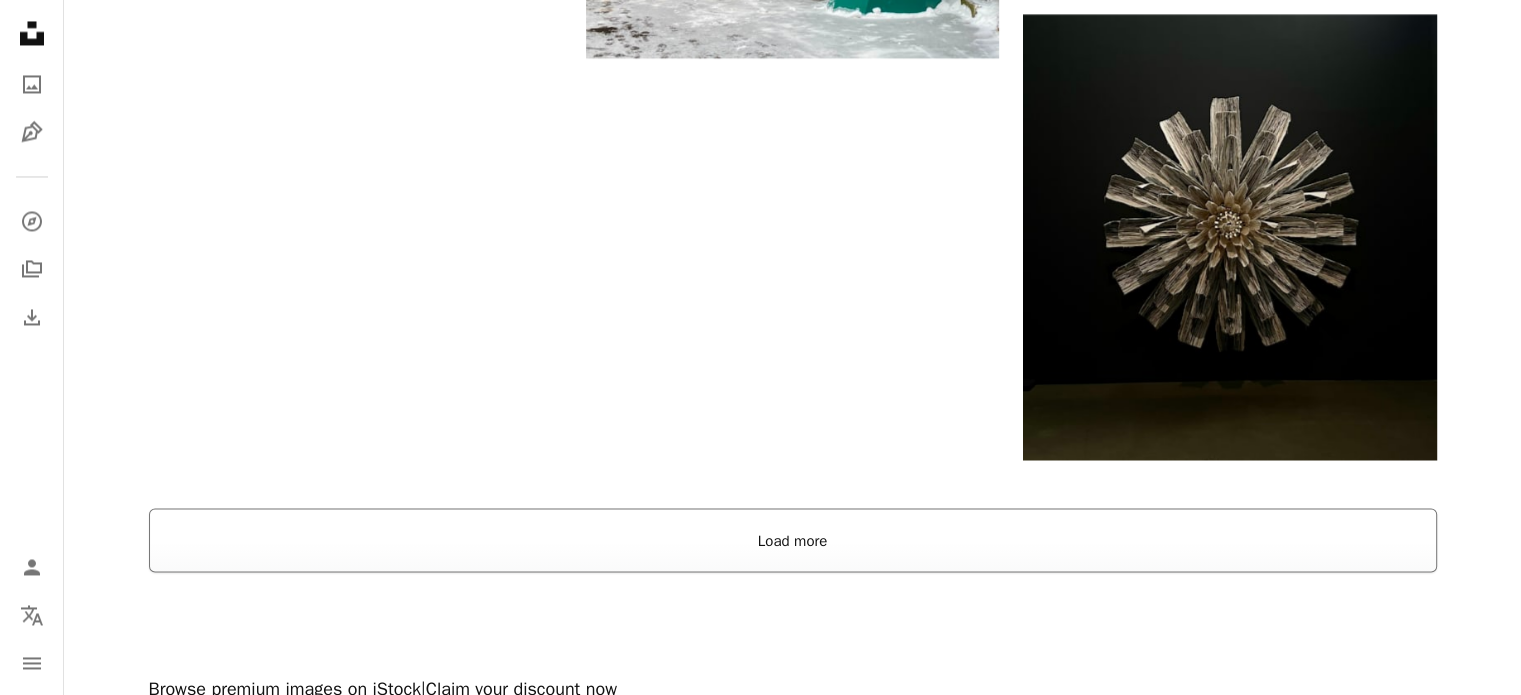 click on "Load more" at bounding box center [793, 540] 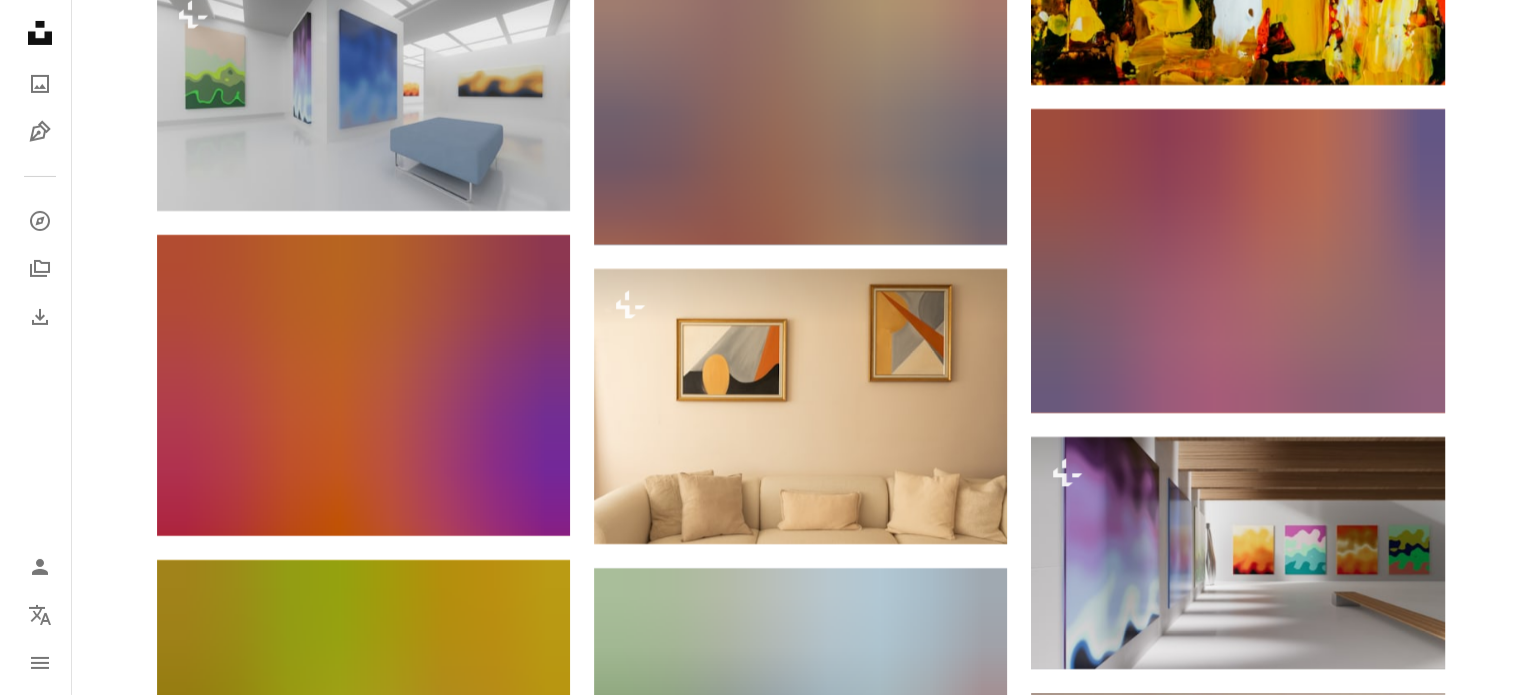 scroll, scrollTop: 7000, scrollLeft: 0, axis: vertical 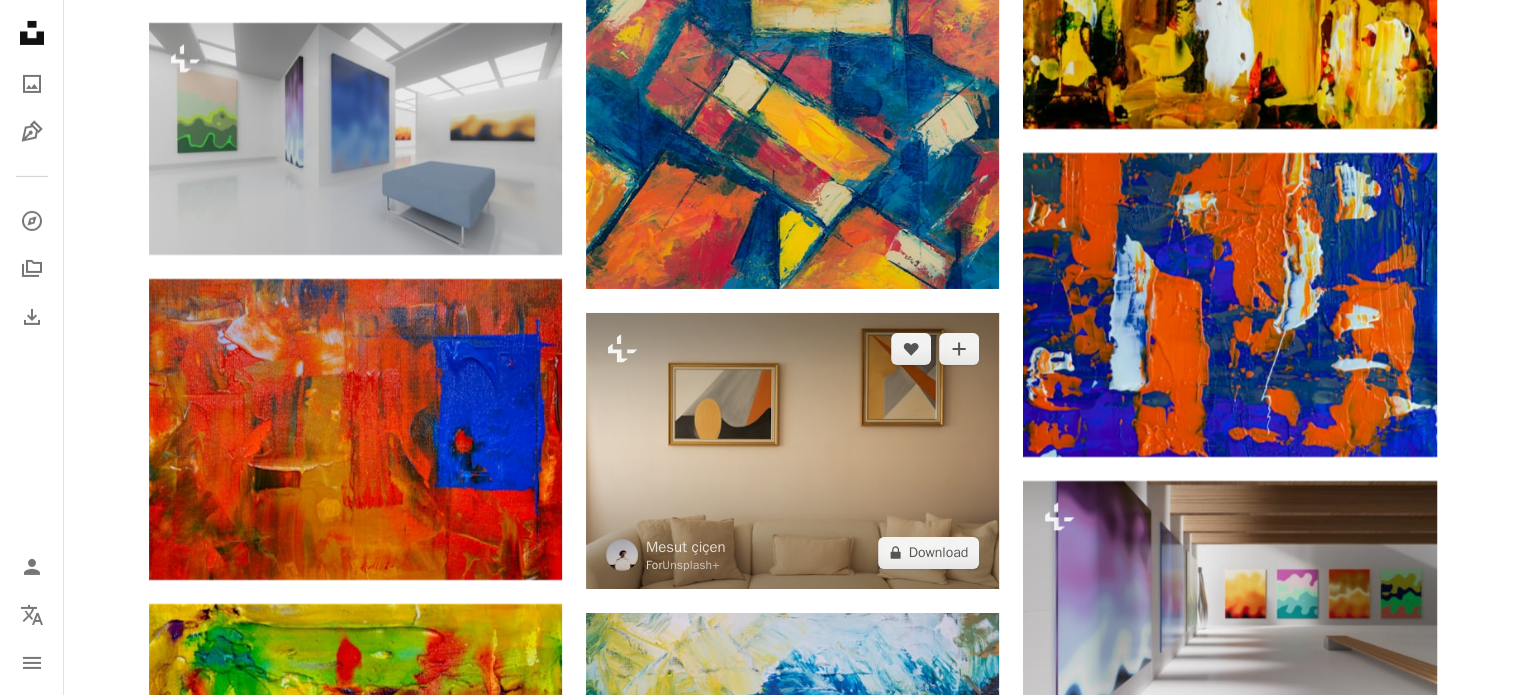 click at bounding box center (792, 450) 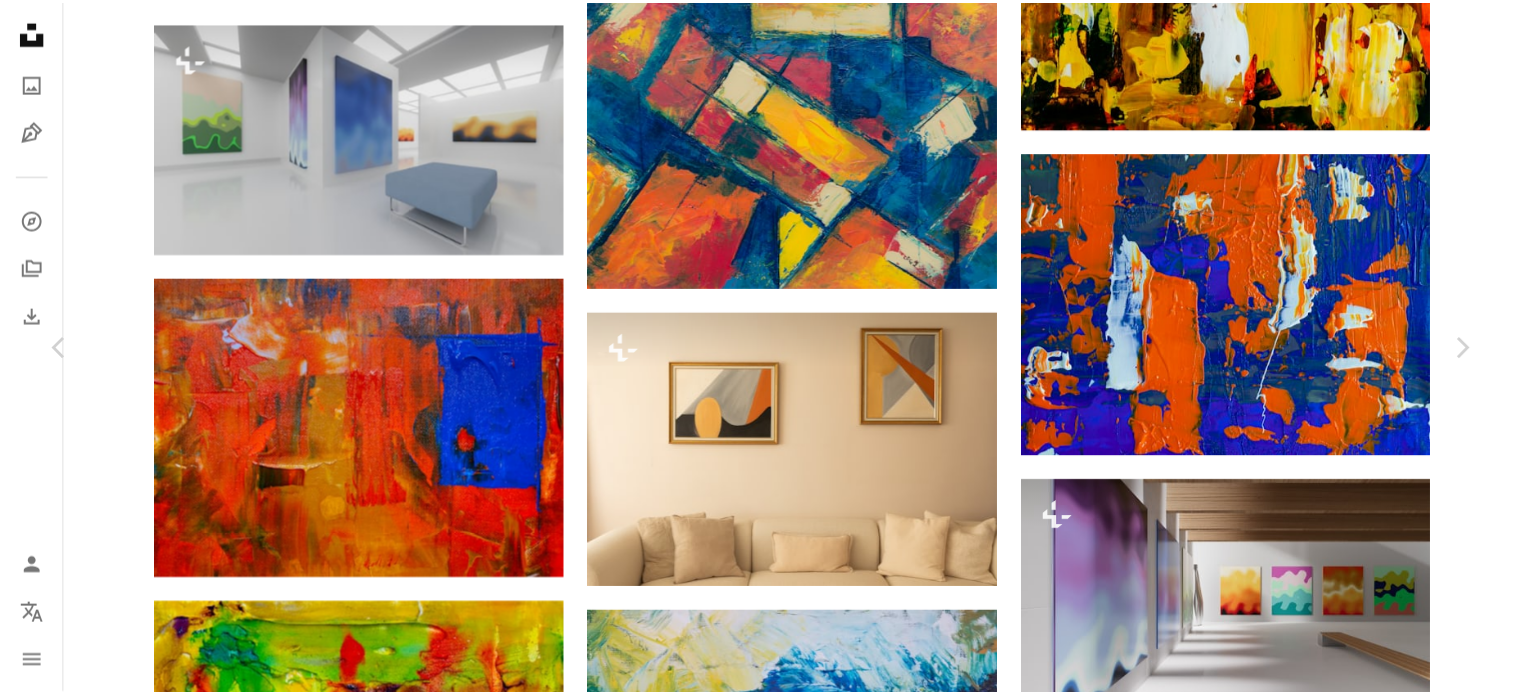 scroll, scrollTop: 24172, scrollLeft: 0, axis: vertical 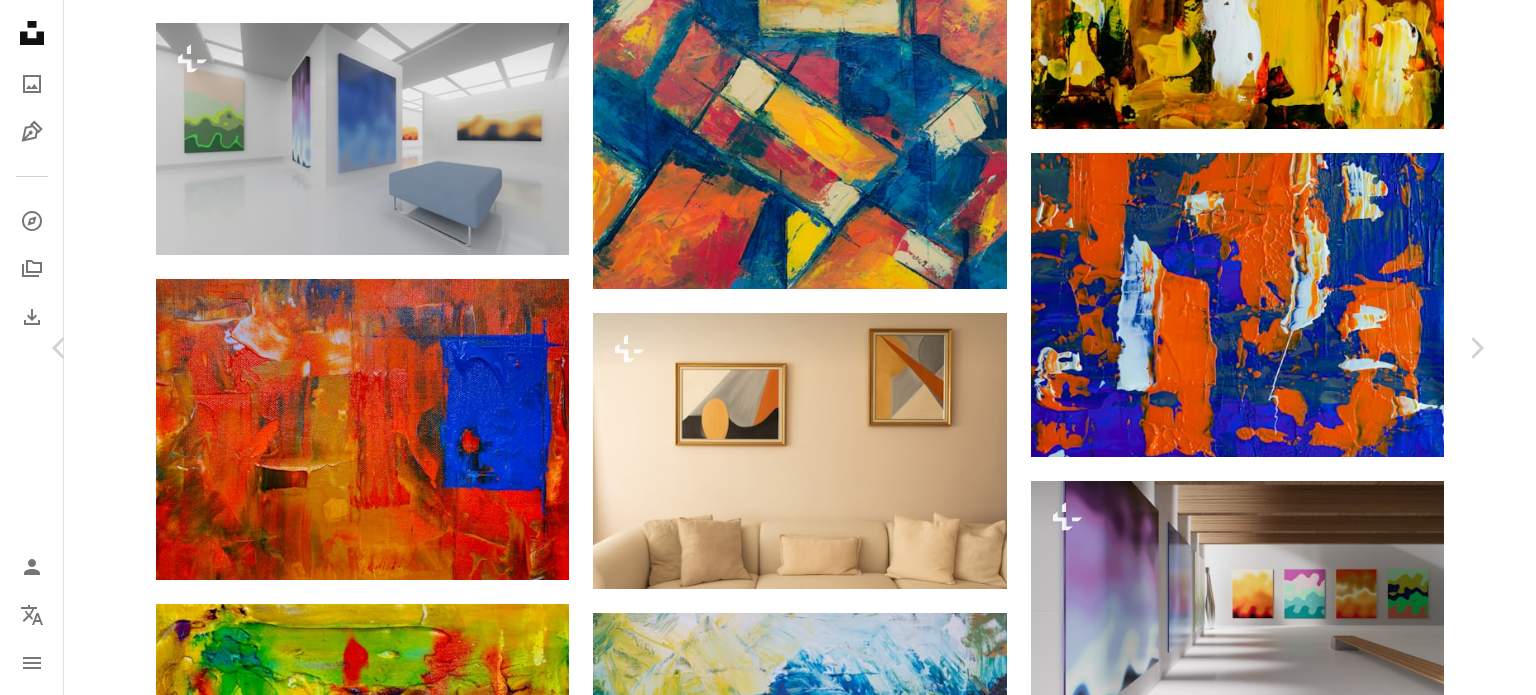 click on "An X shape" at bounding box center (20, 20) 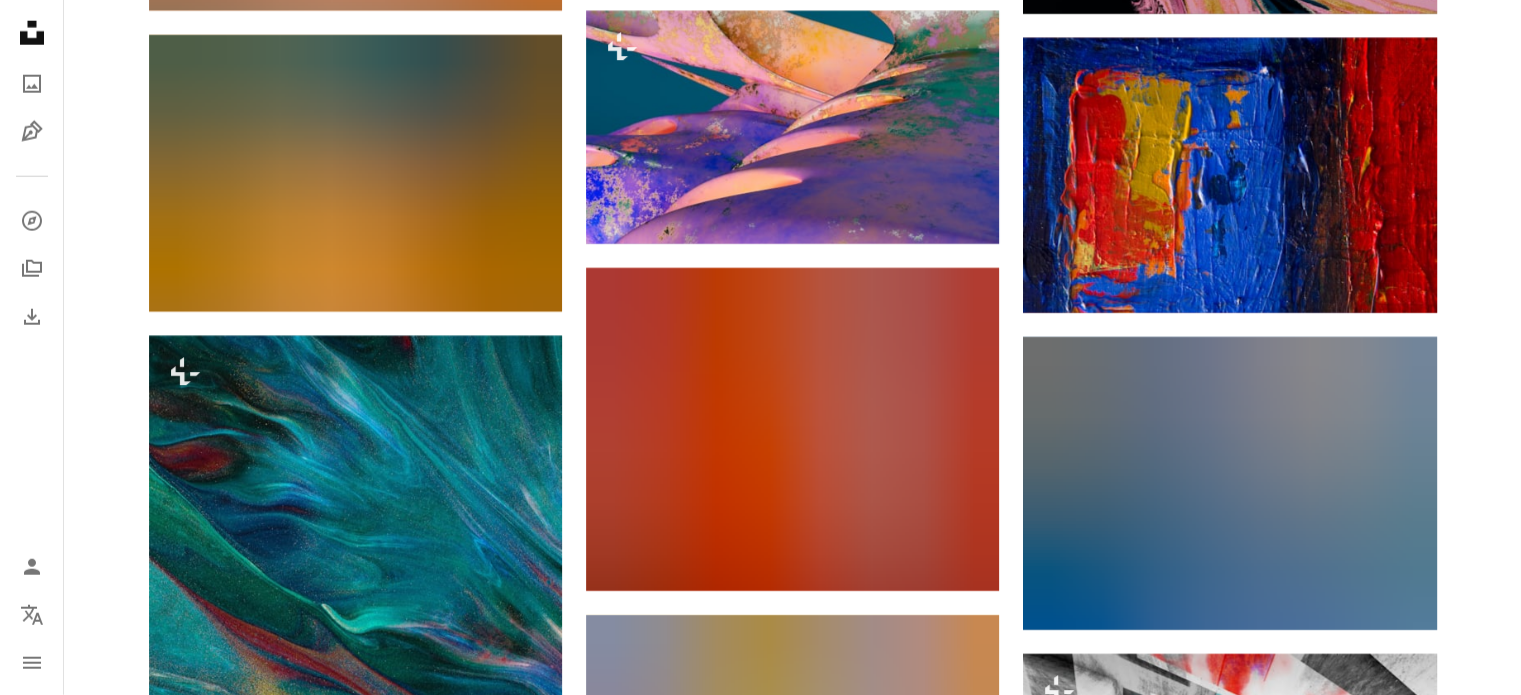 scroll, scrollTop: 43500, scrollLeft: 0, axis: vertical 